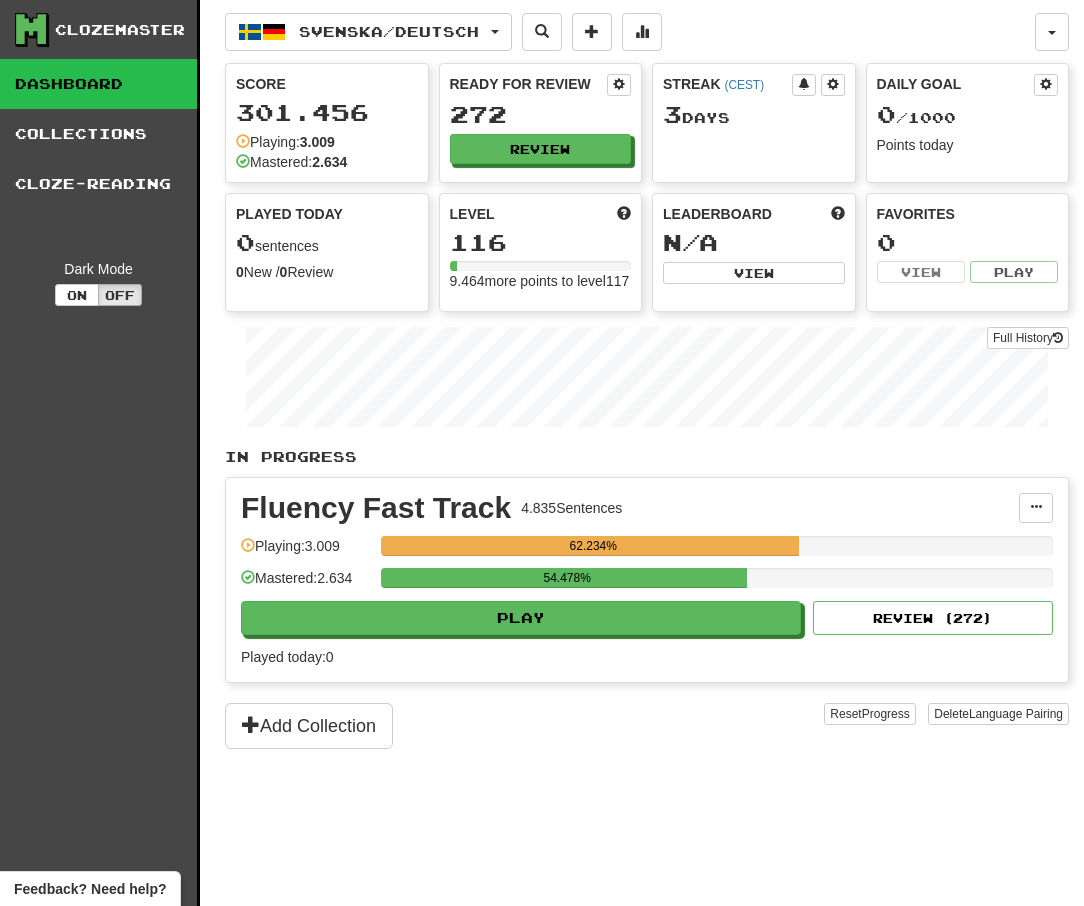 scroll, scrollTop: 0, scrollLeft: 0, axis: both 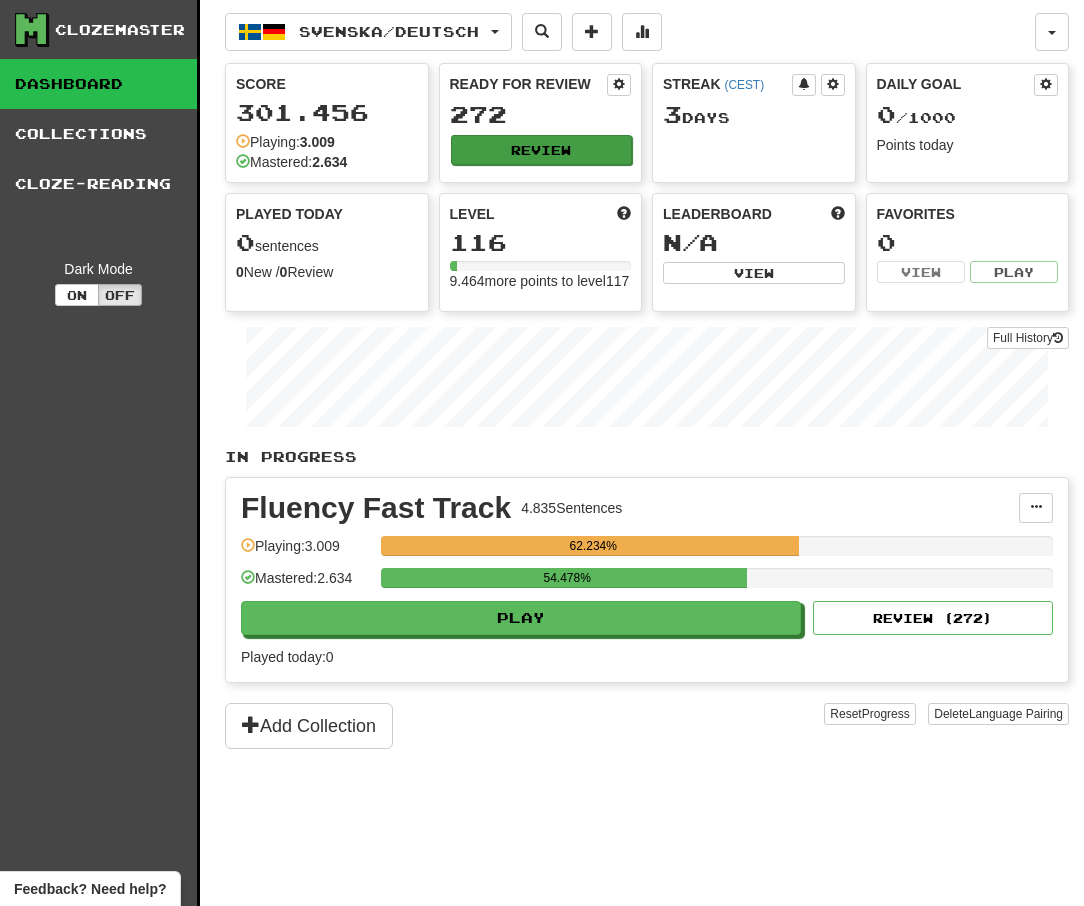 click on "Review" at bounding box center [542, 150] 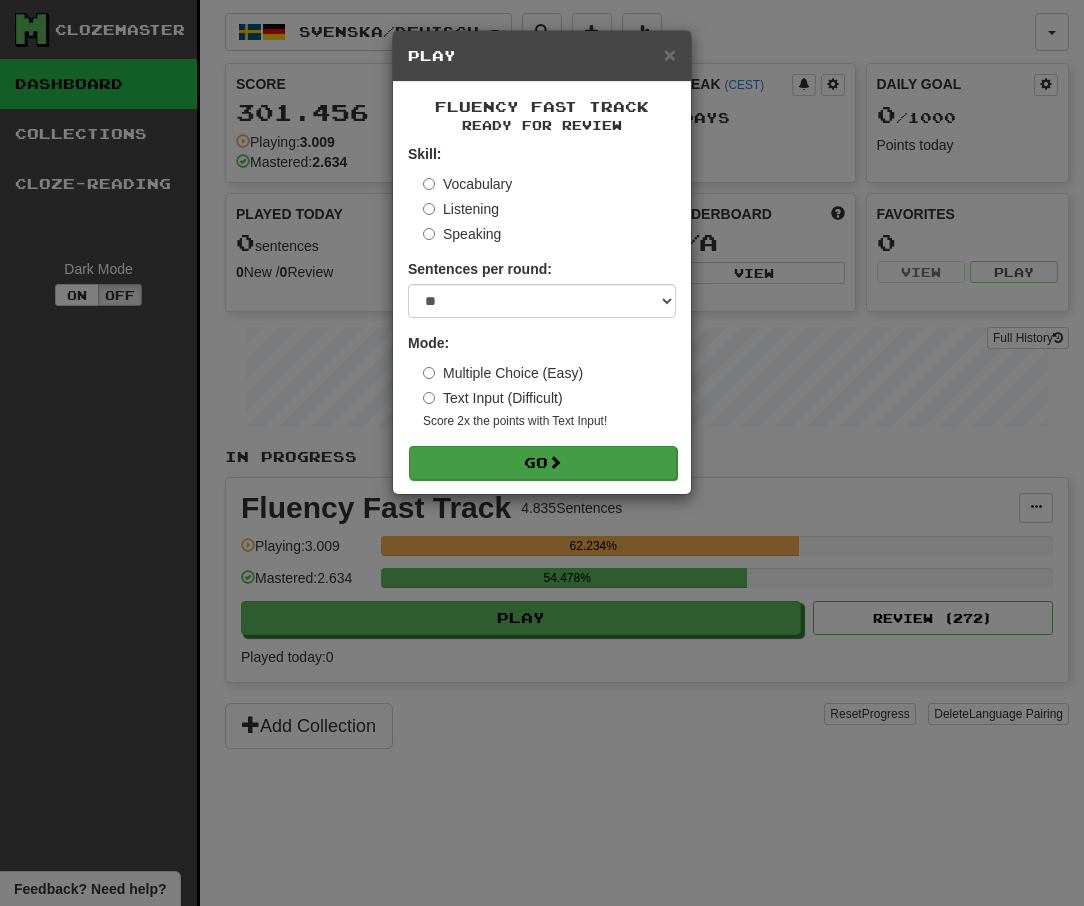 click on "Go" at bounding box center (543, 463) 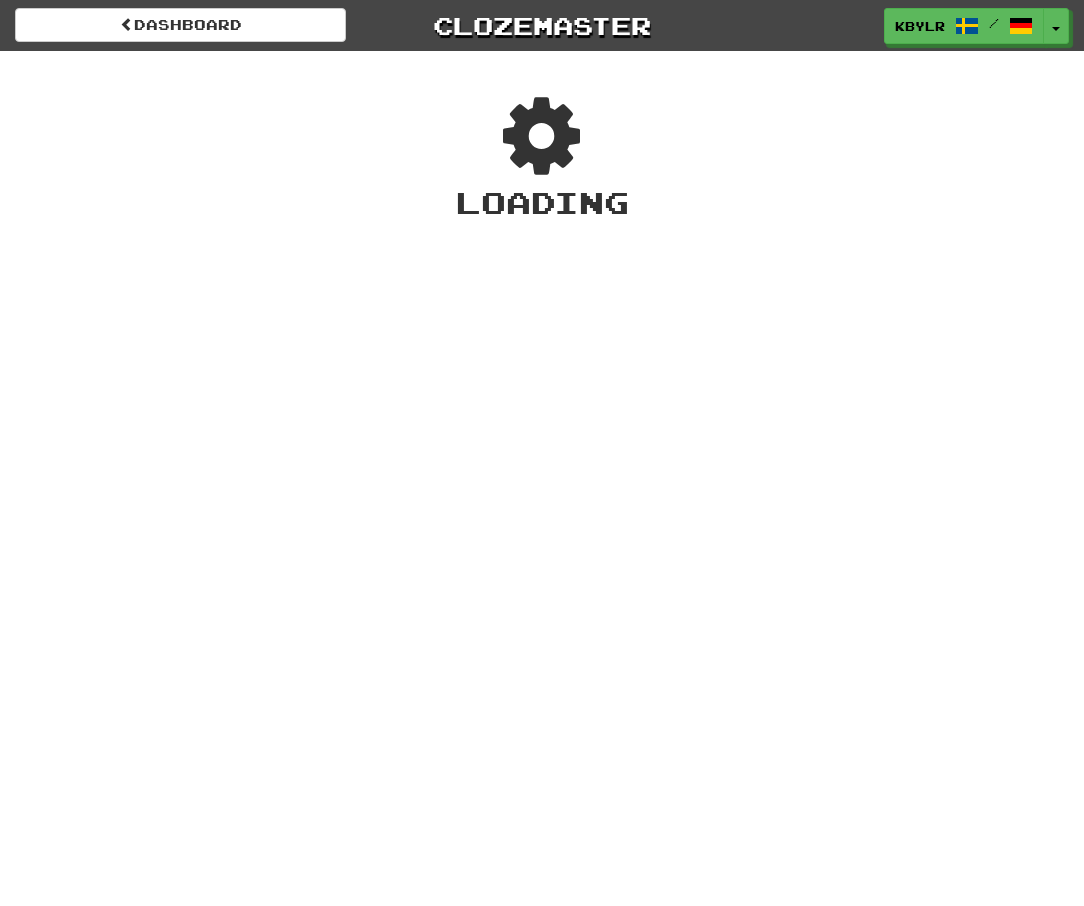 scroll, scrollTop: 0, scrollLeft: 0, axis: both 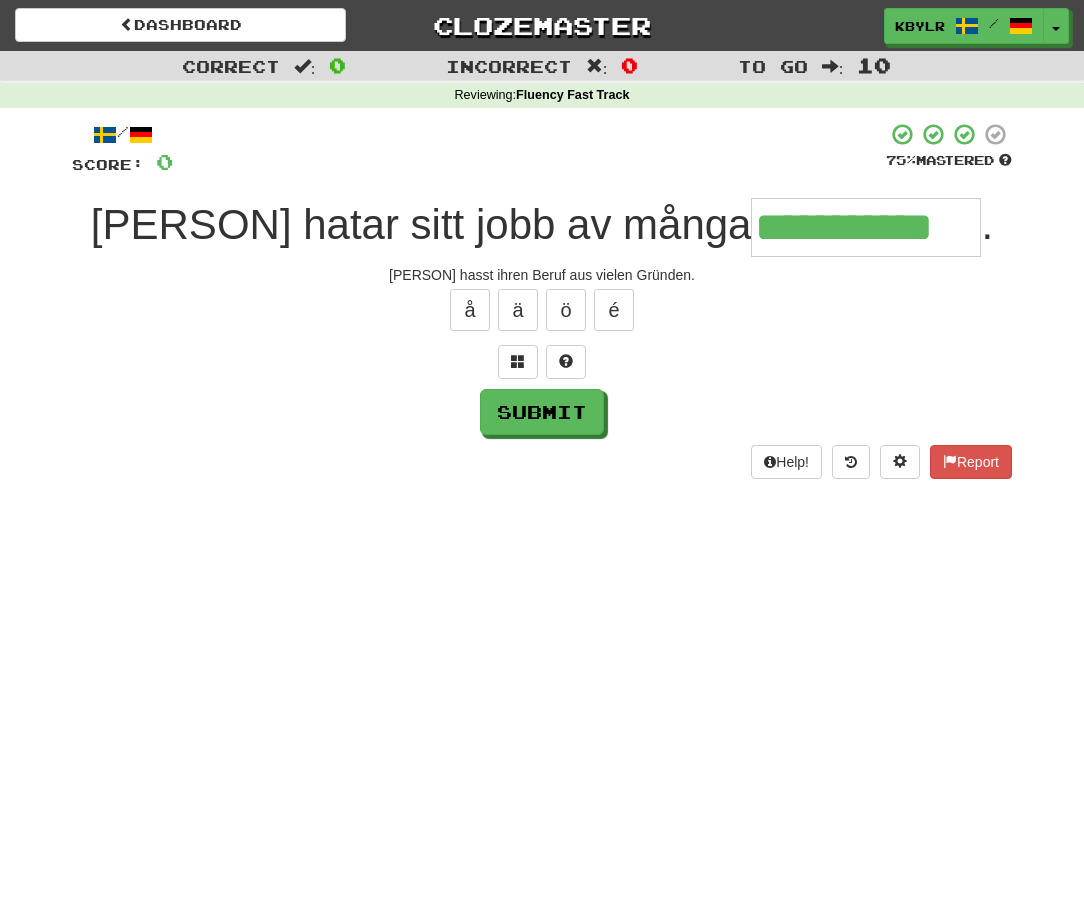 type on "**********" 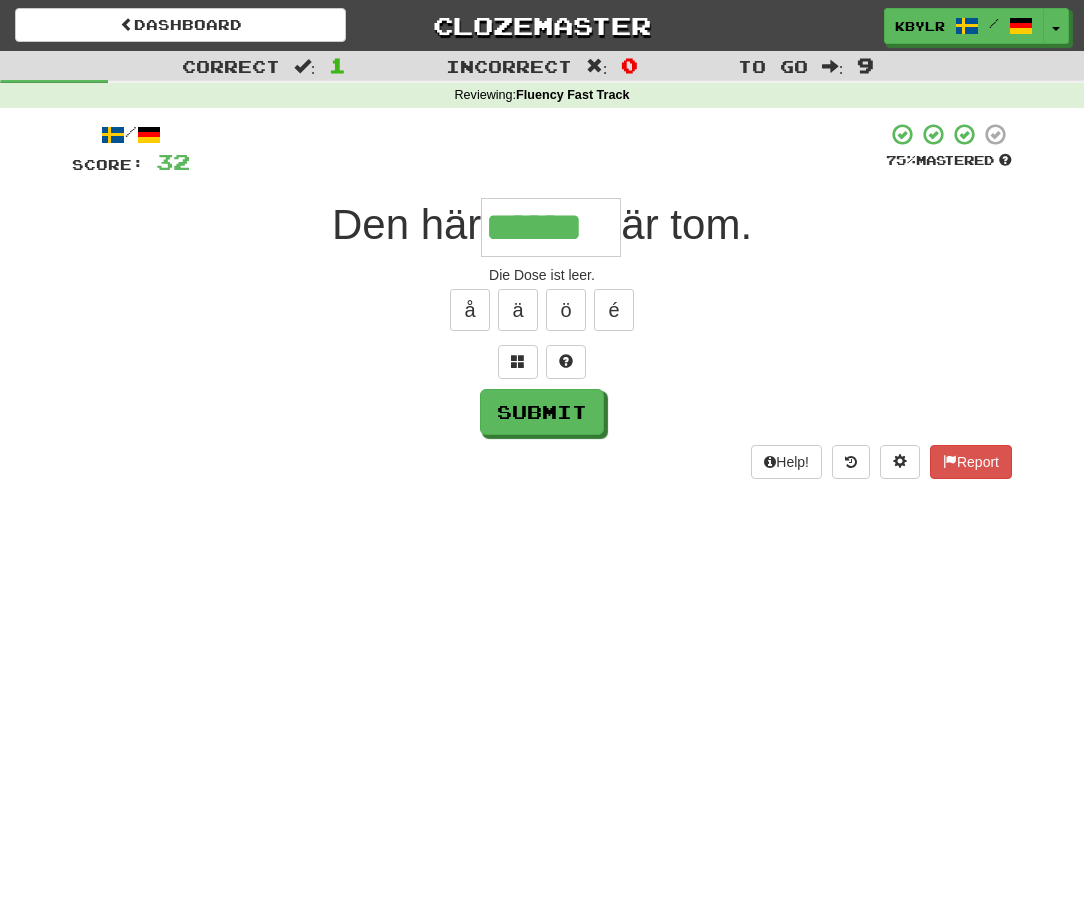 type on "******" 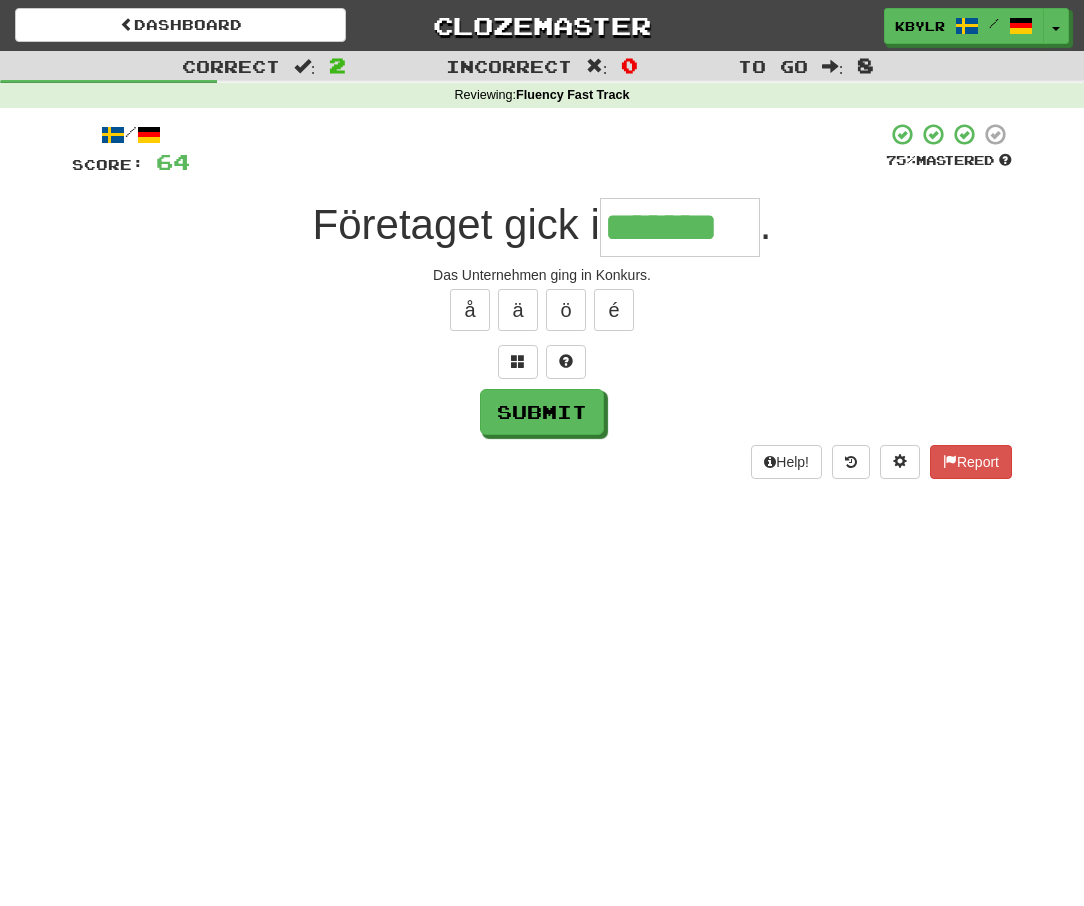 type on "*******" 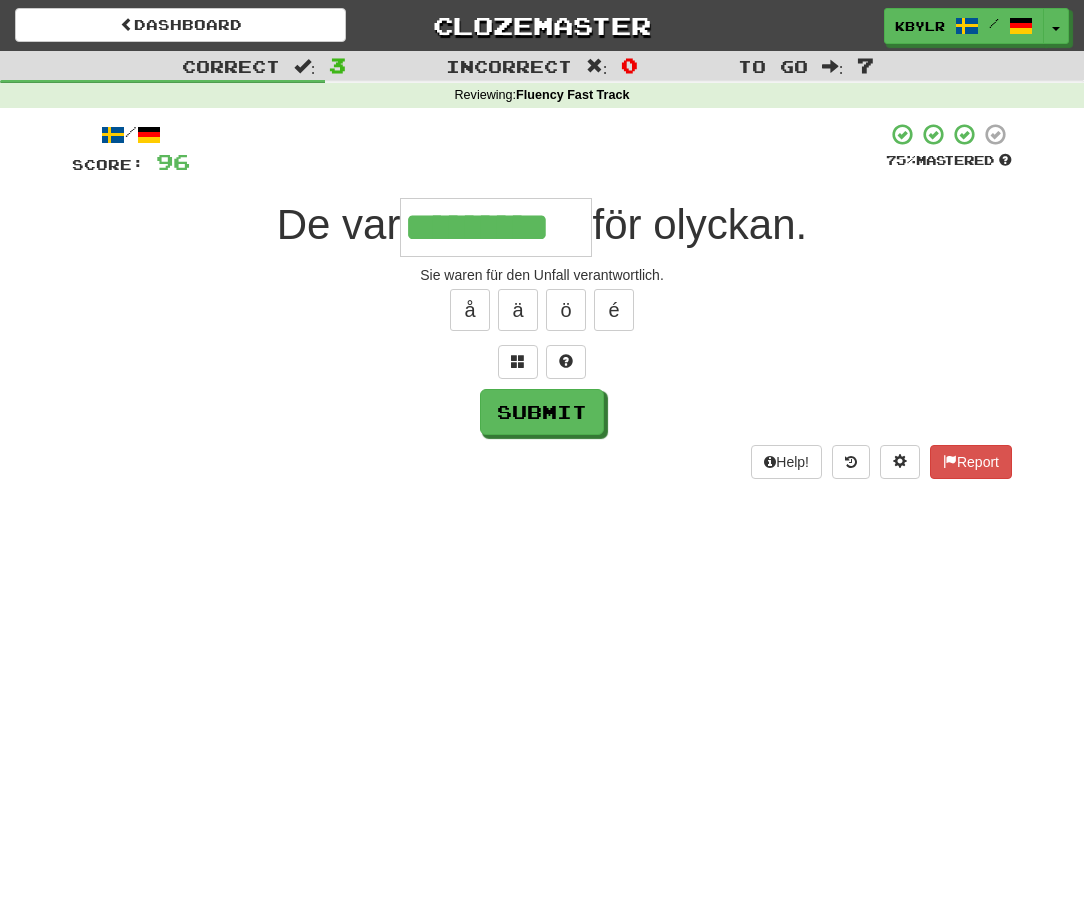 type on "*********" 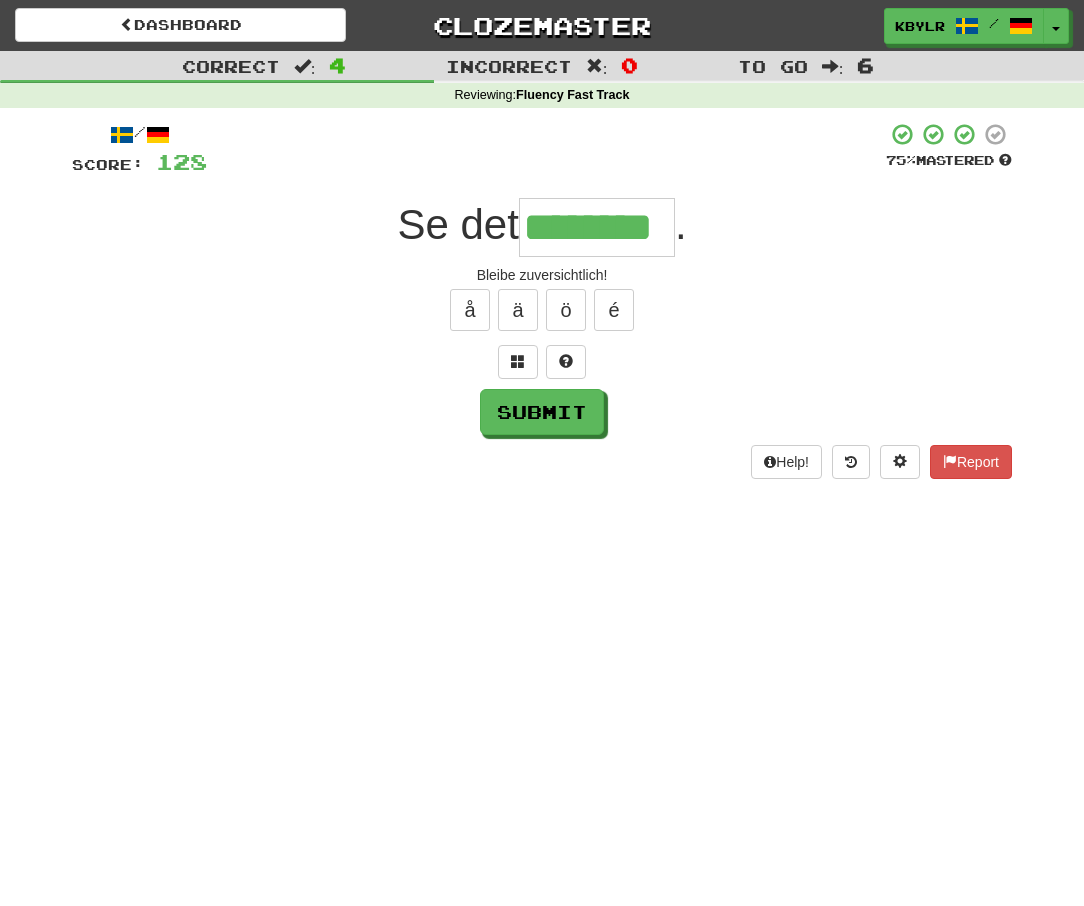 type on "********" 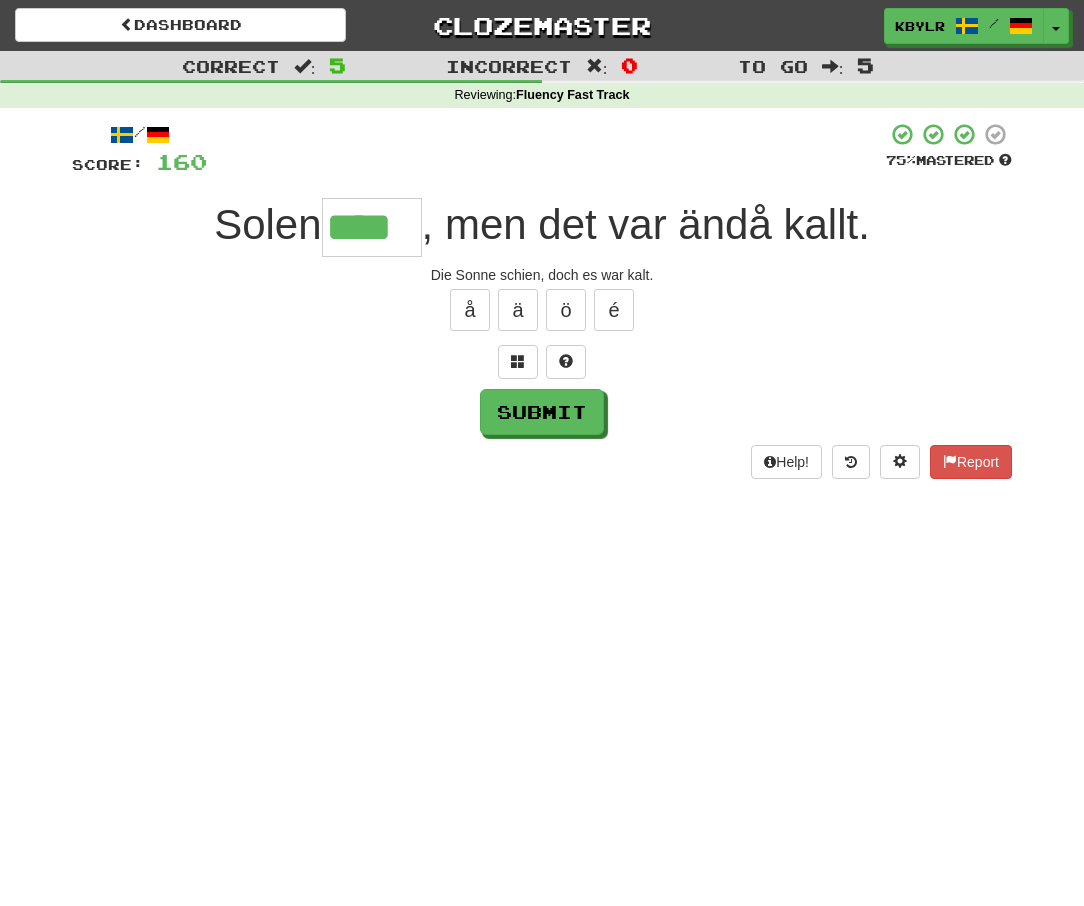type on "****" 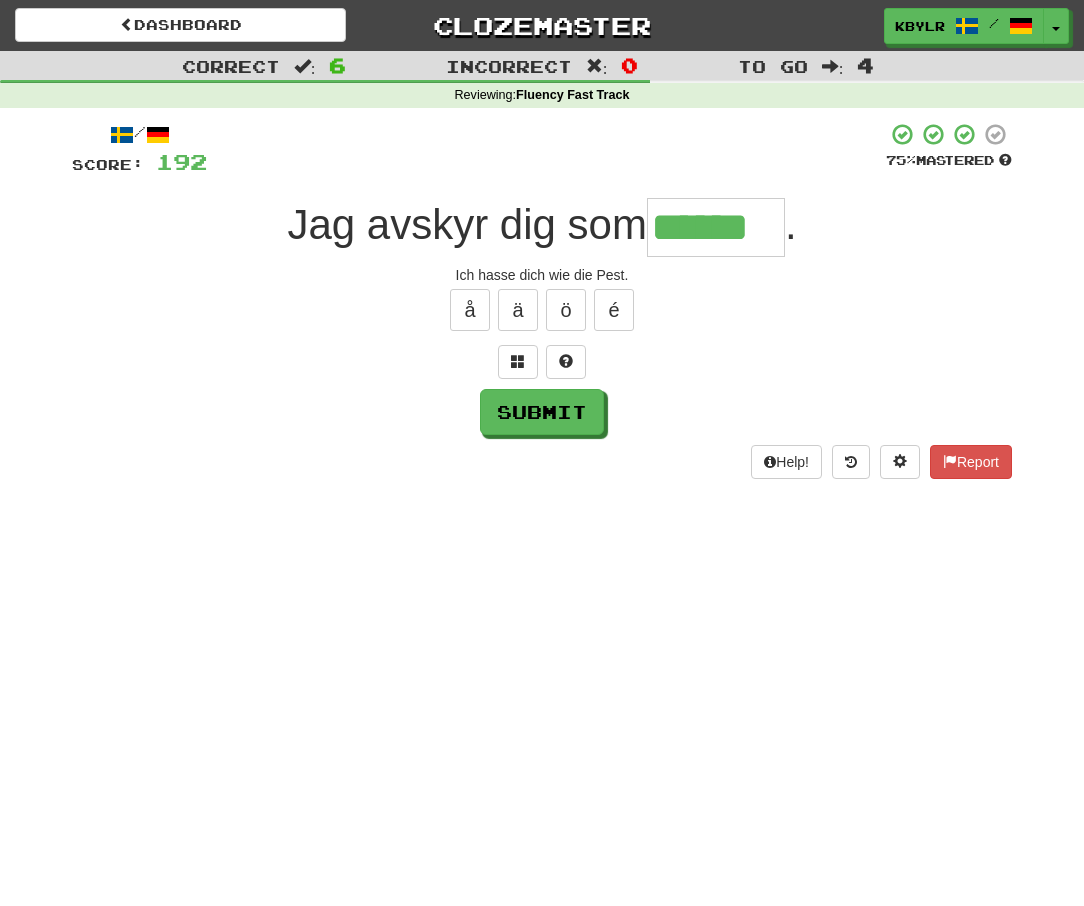 type on "******" 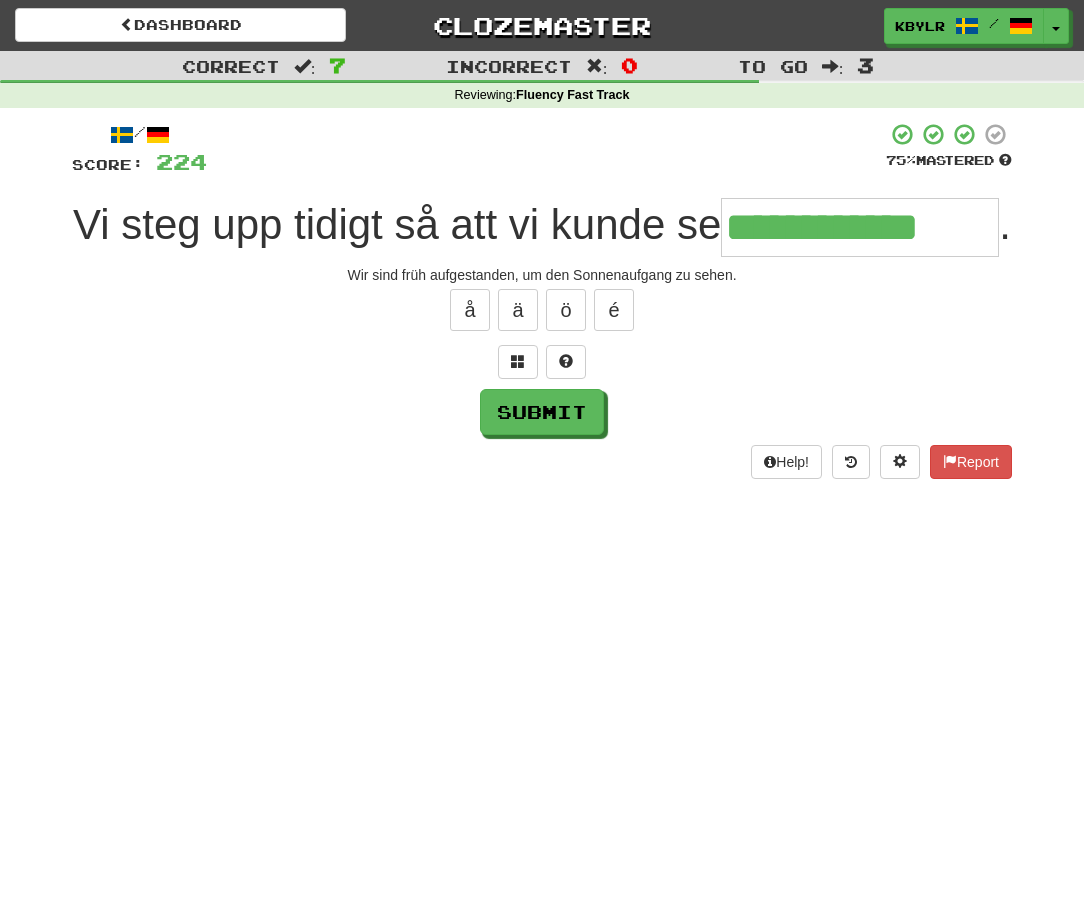 type on "**********" 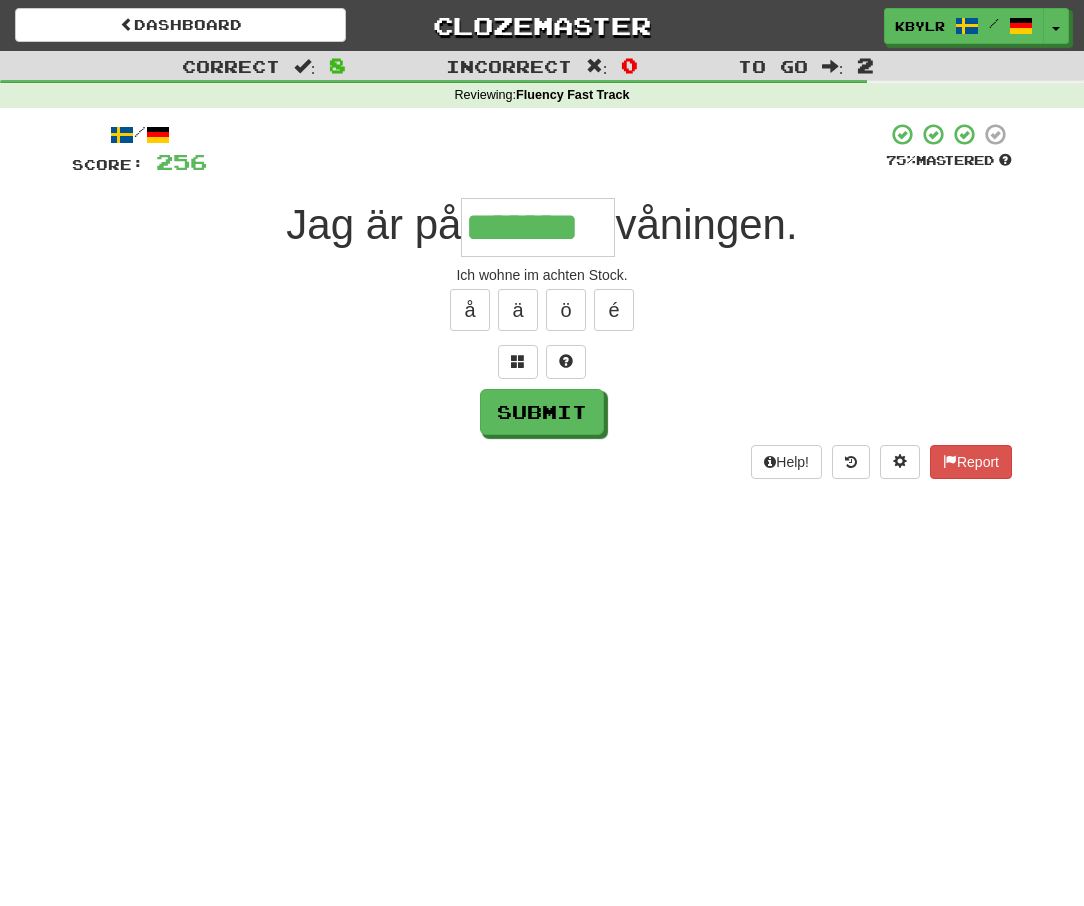 type on "*******" 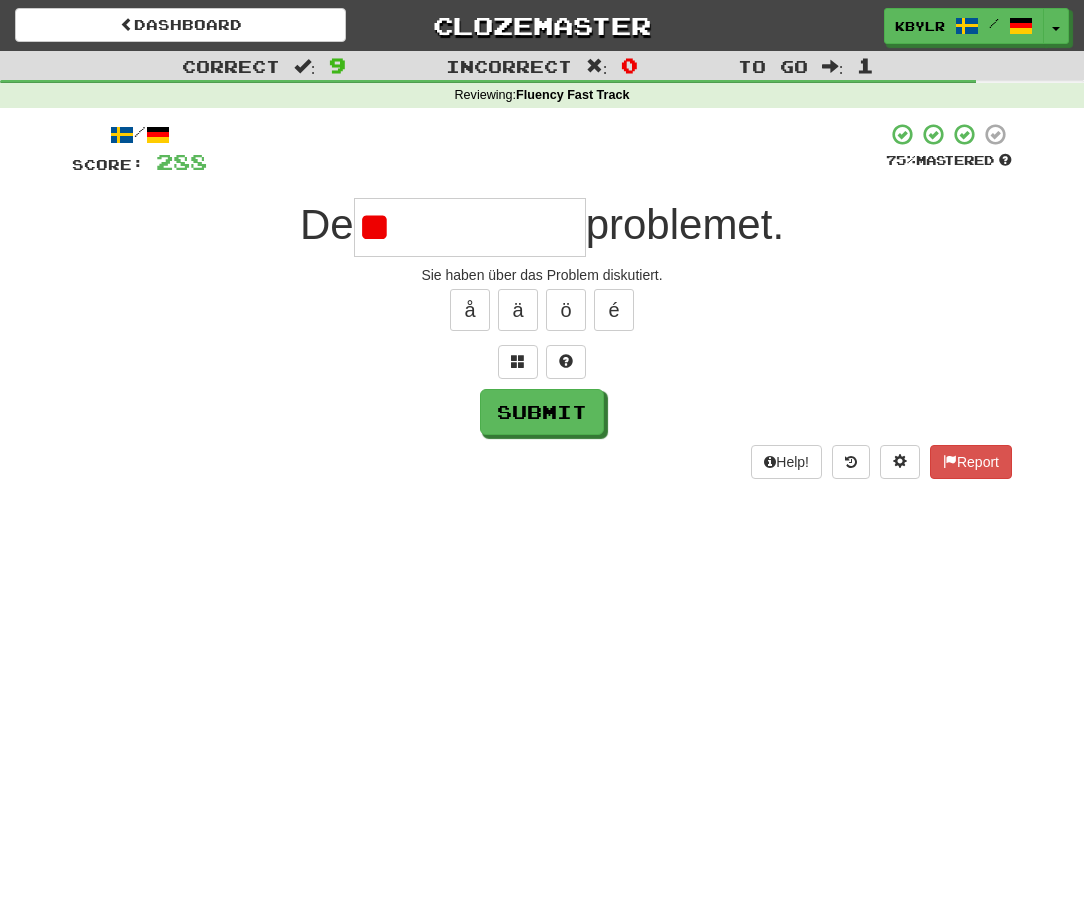 type on "*" 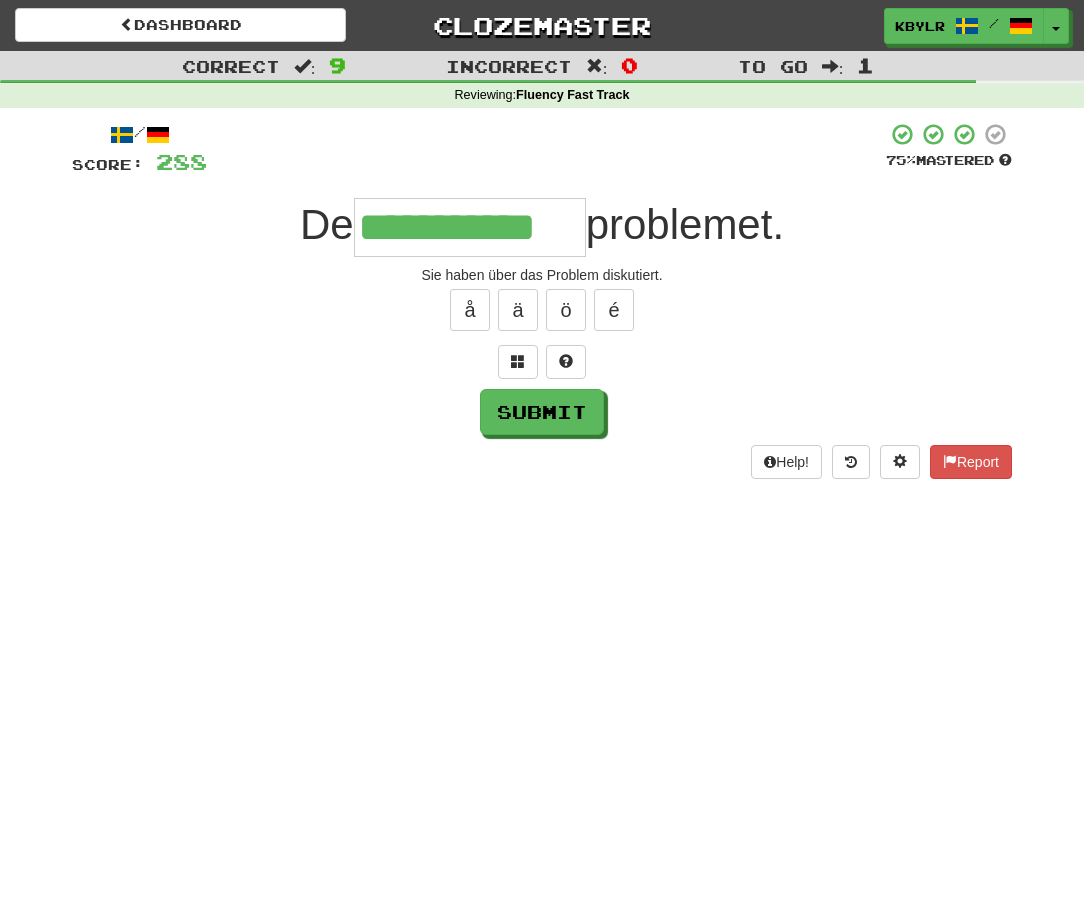 type on "**********" 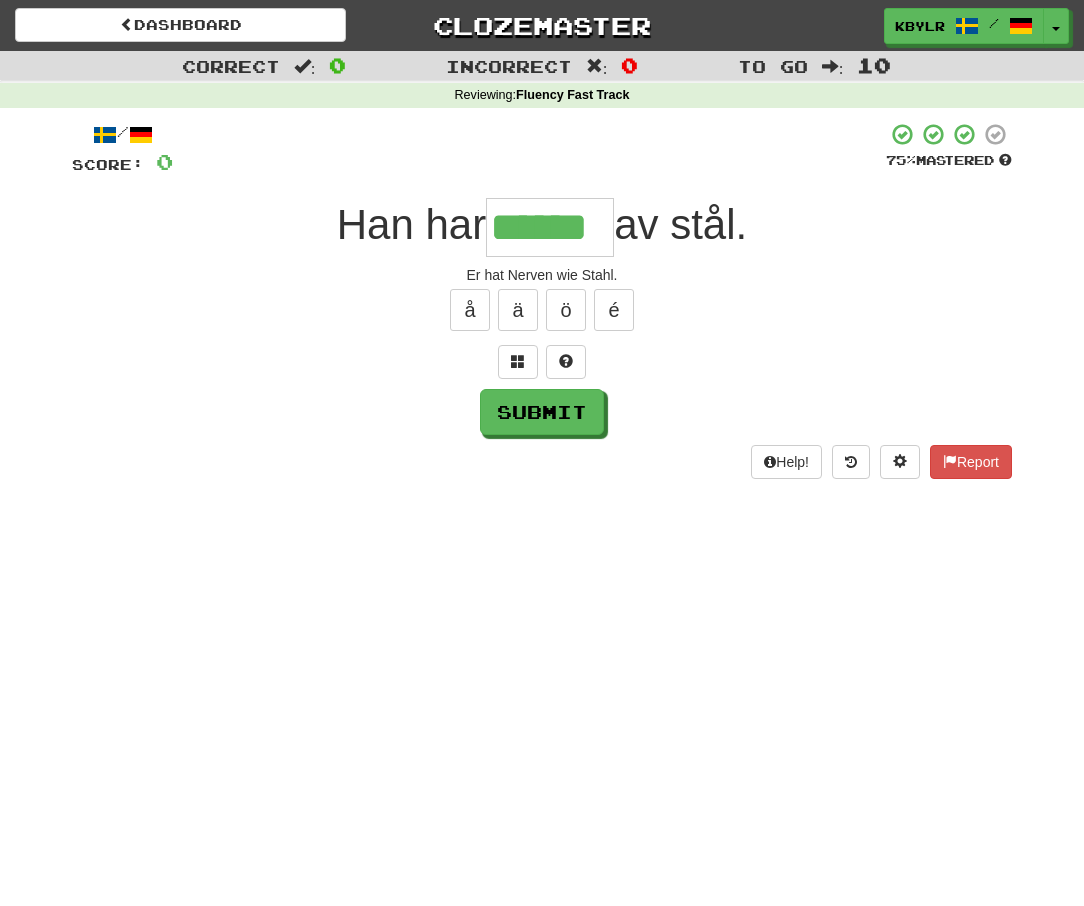 type on "******" 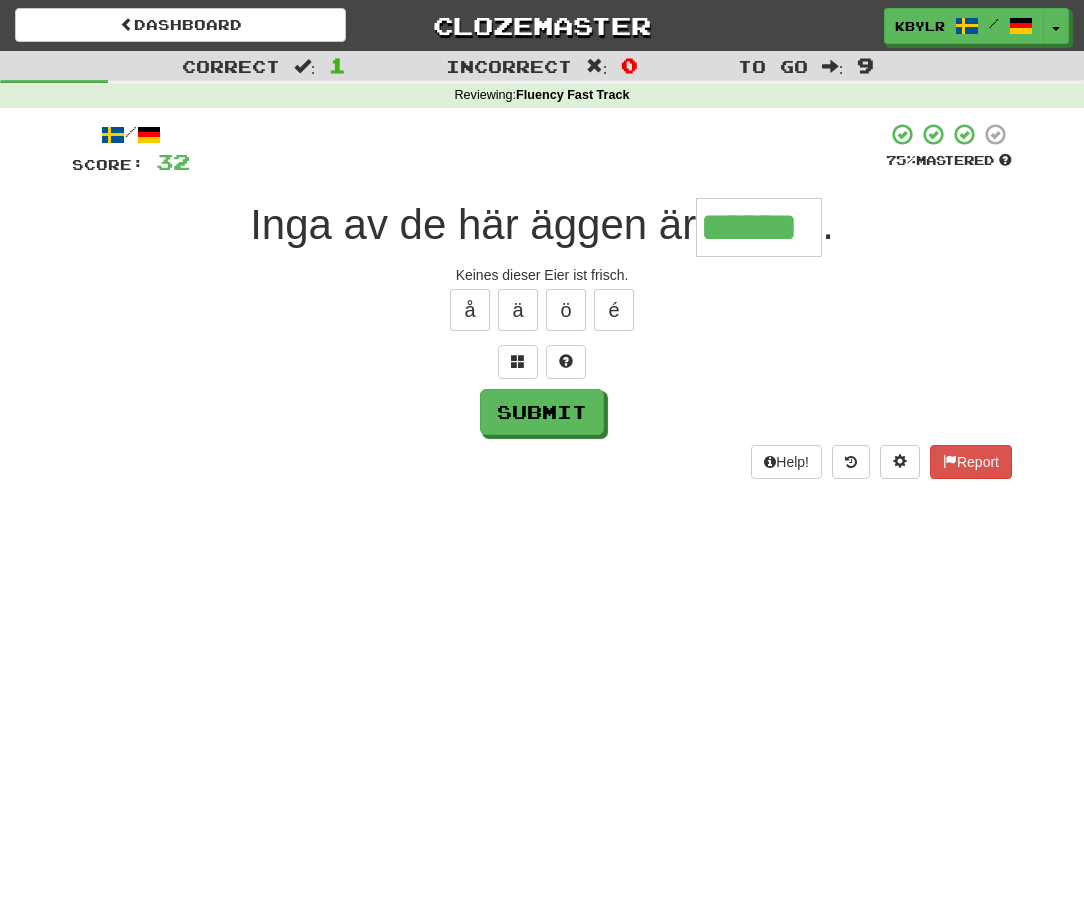type on "******" 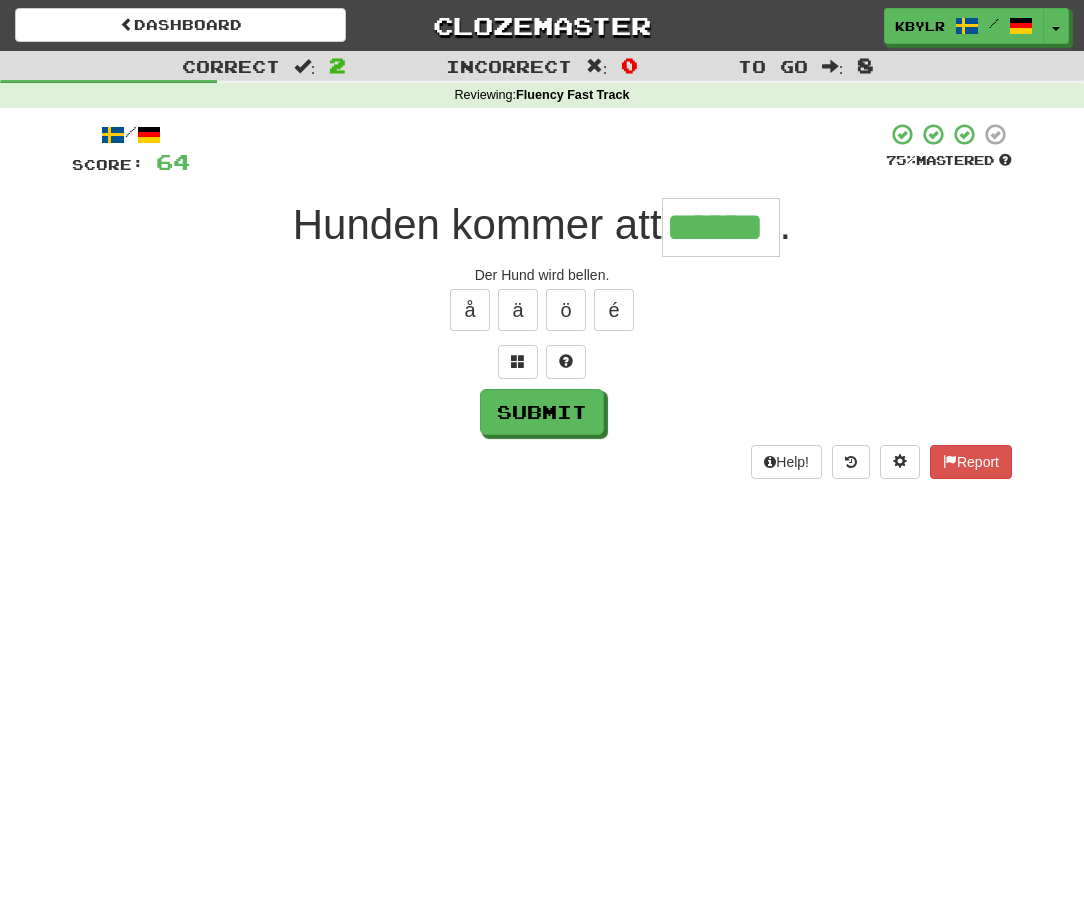 type on "******" 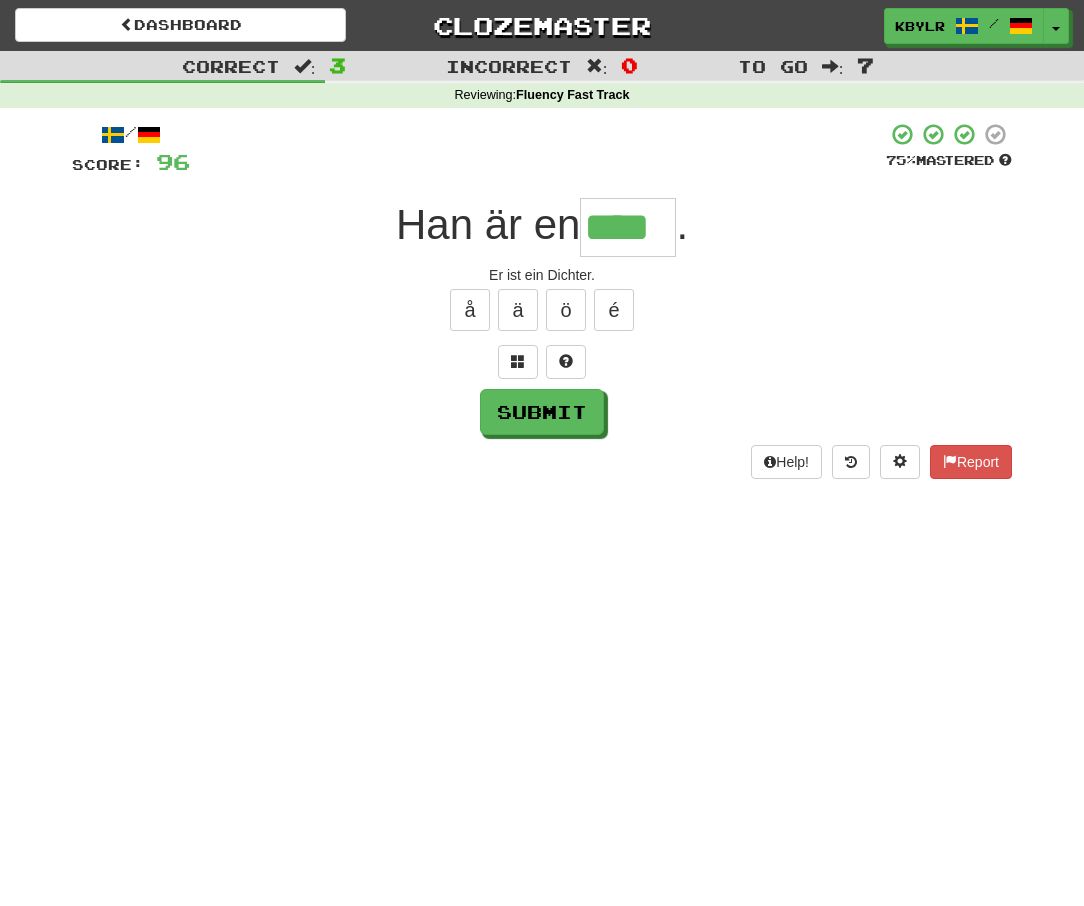 type on "****" 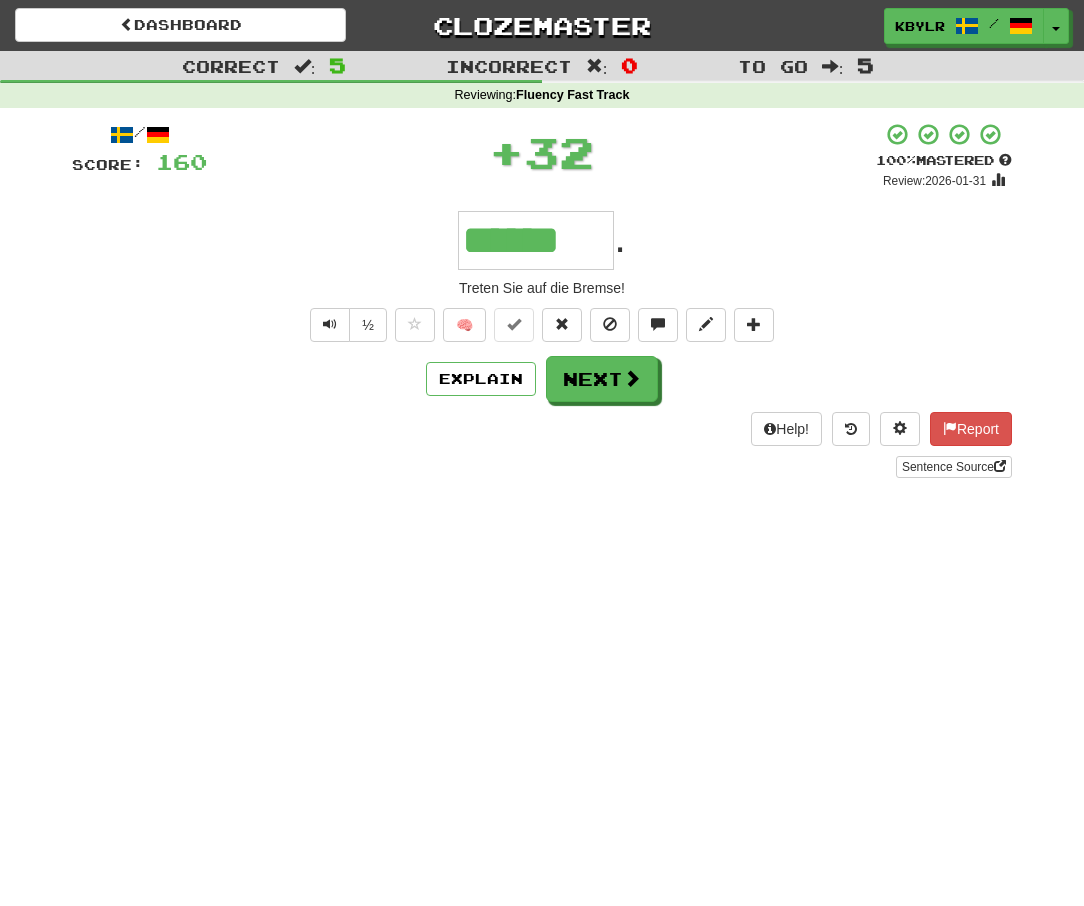 type on "******" 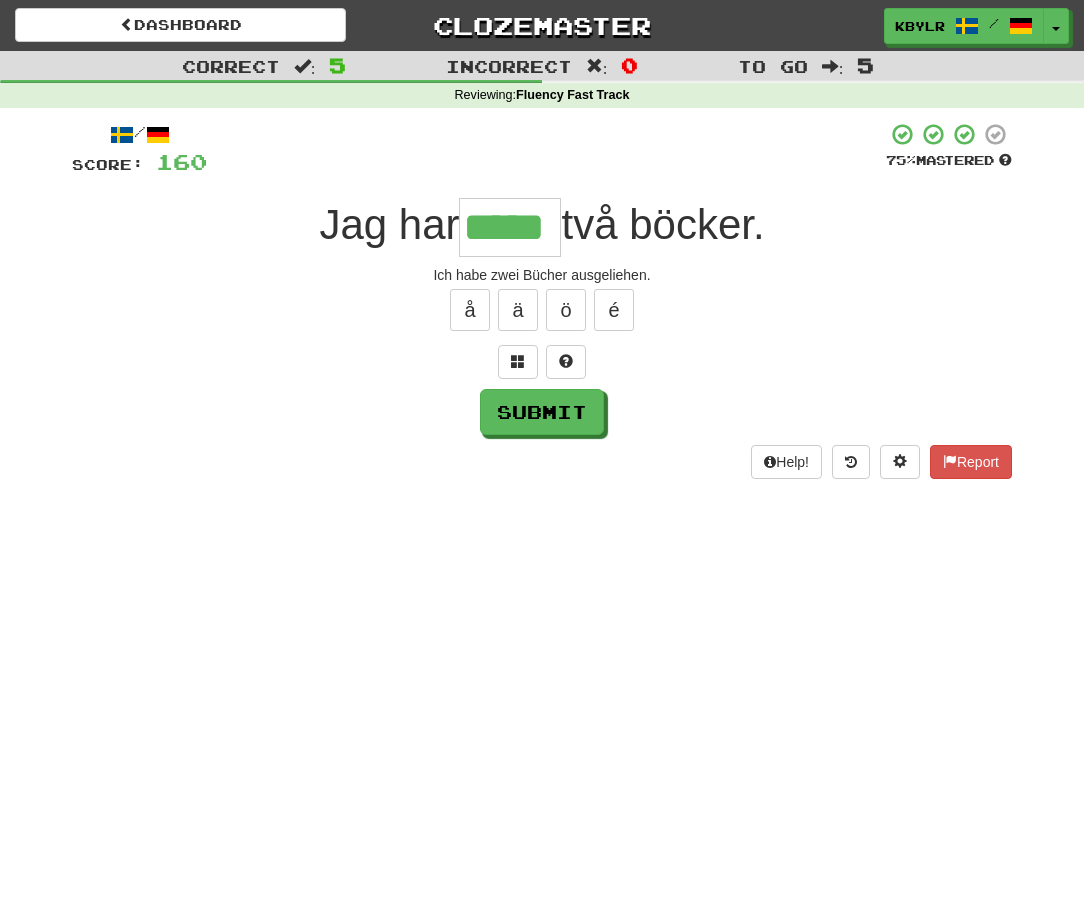 type on "*****" 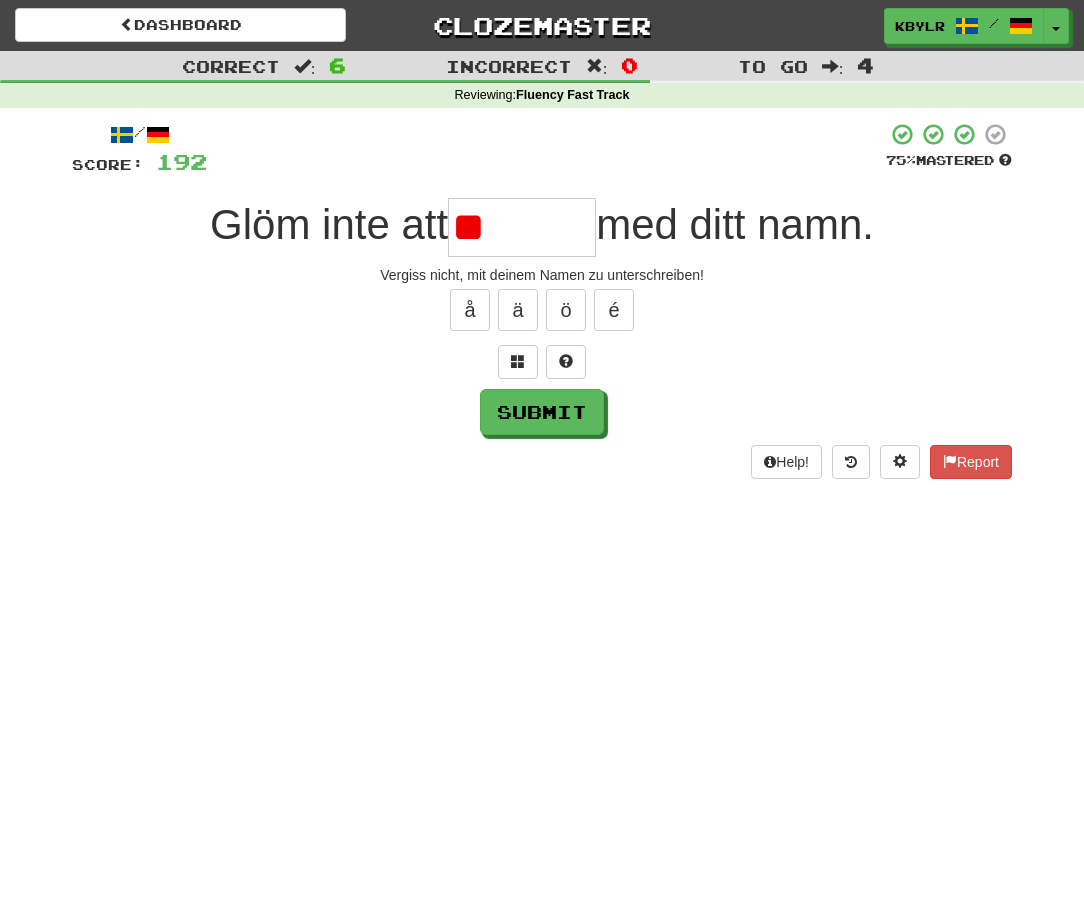 type on "*" 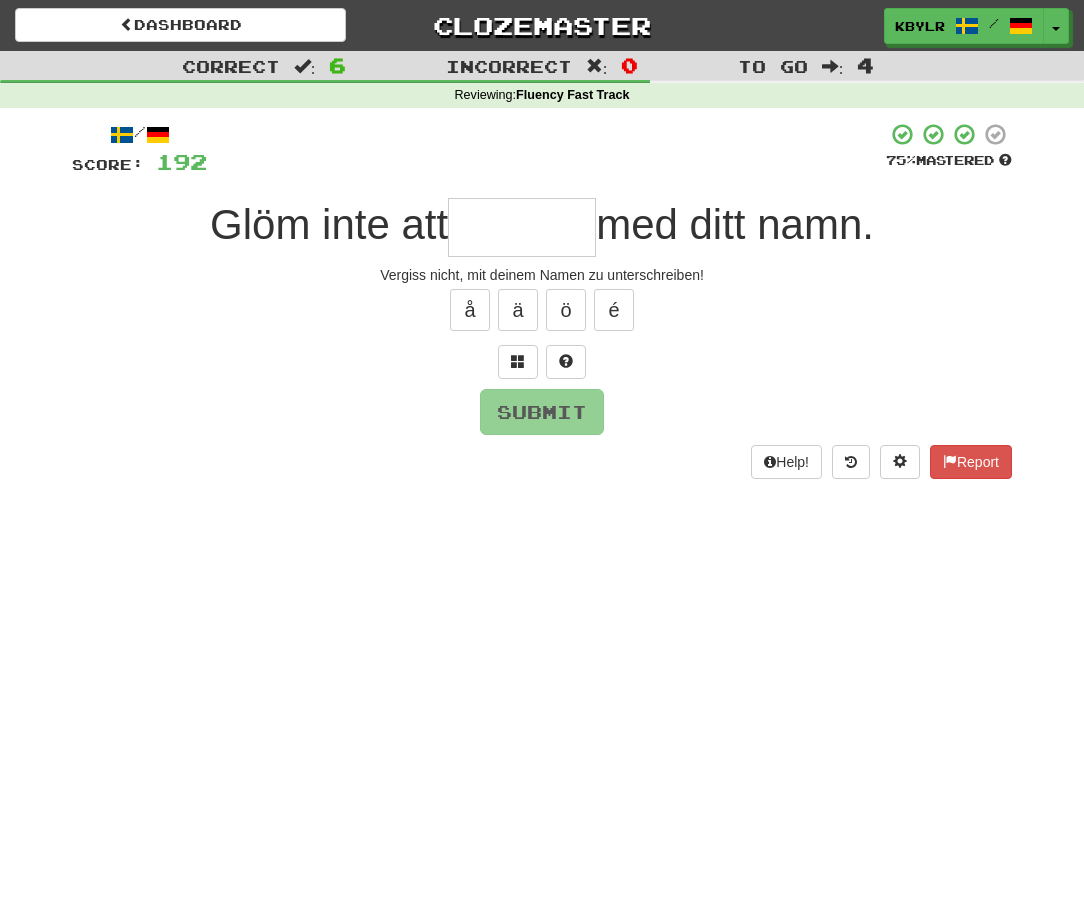 type on "*" 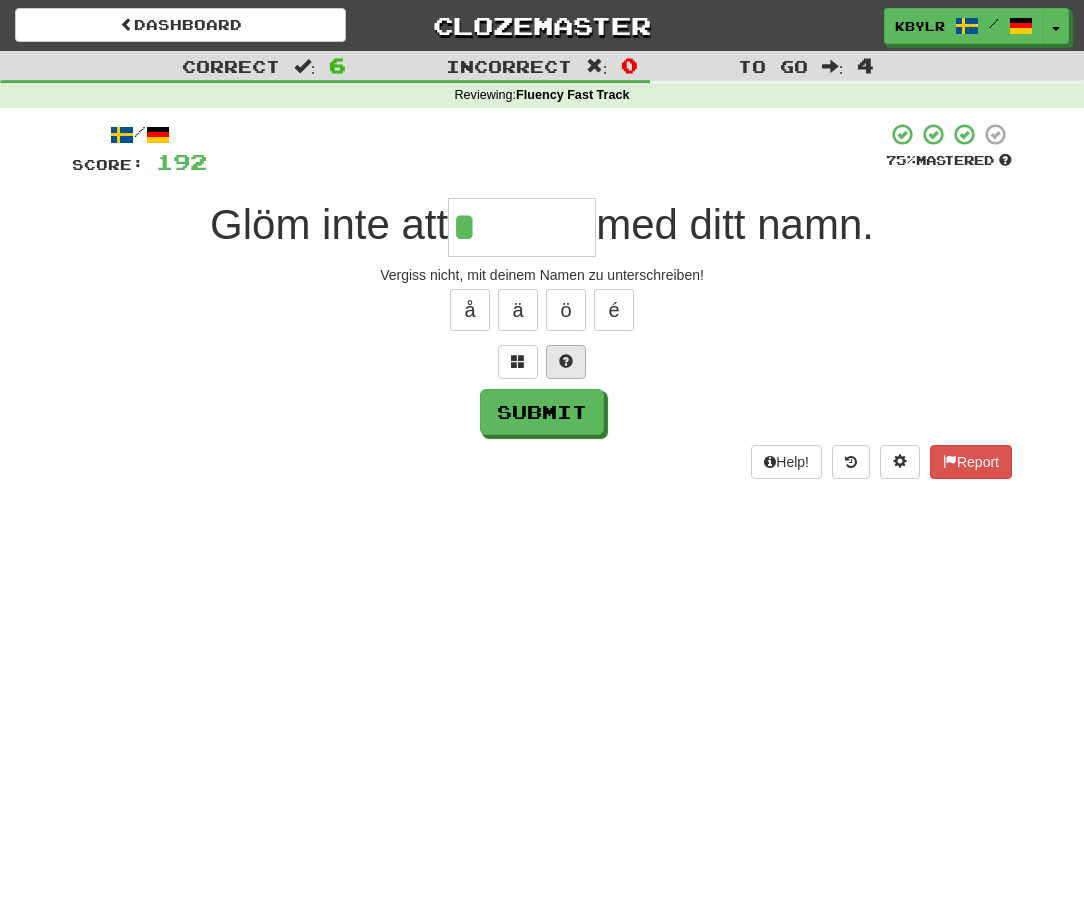 click at bounding box center [566, 362] 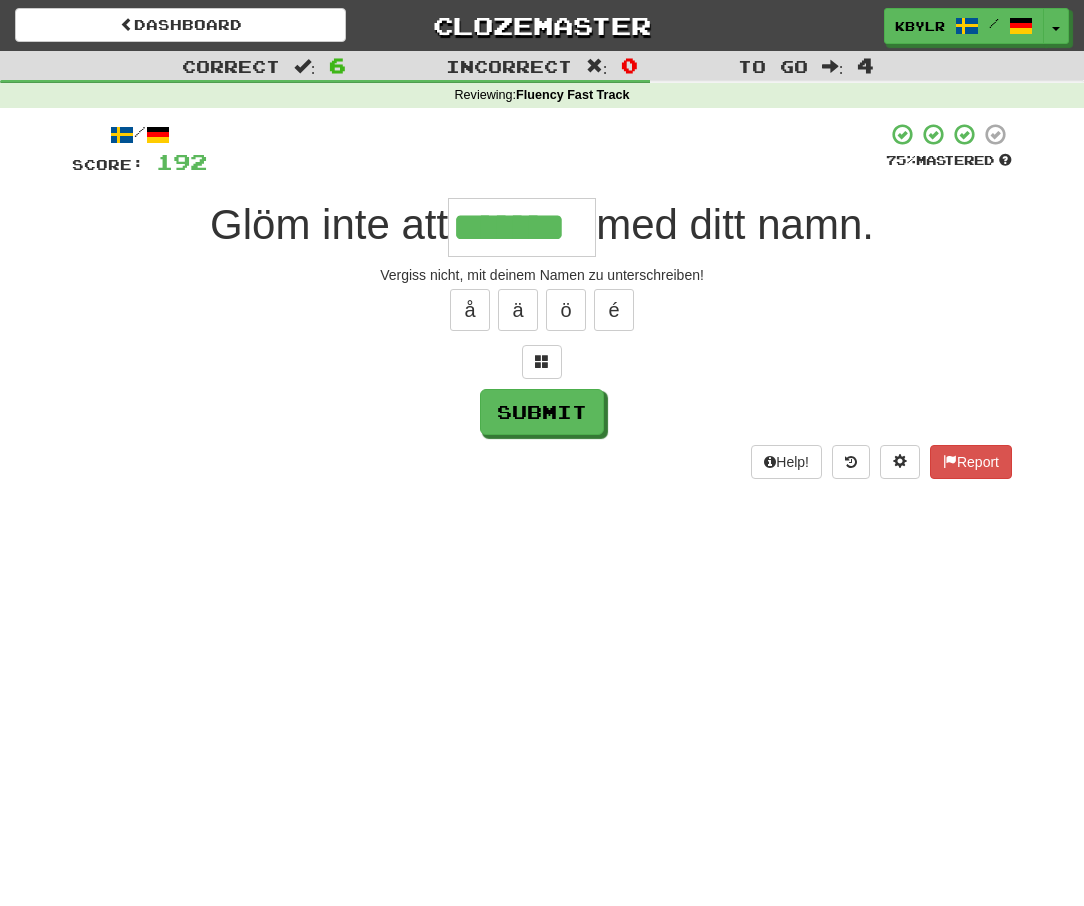 type on "*******" 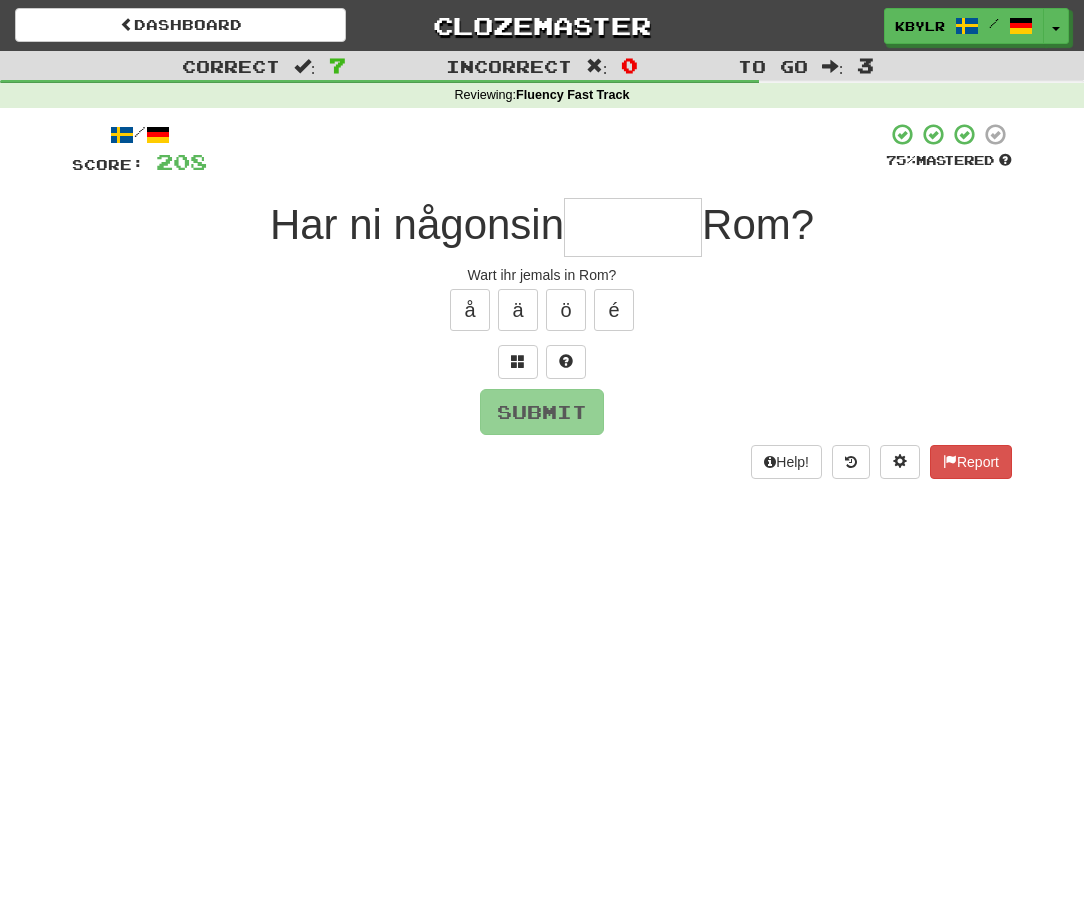 type on "*" 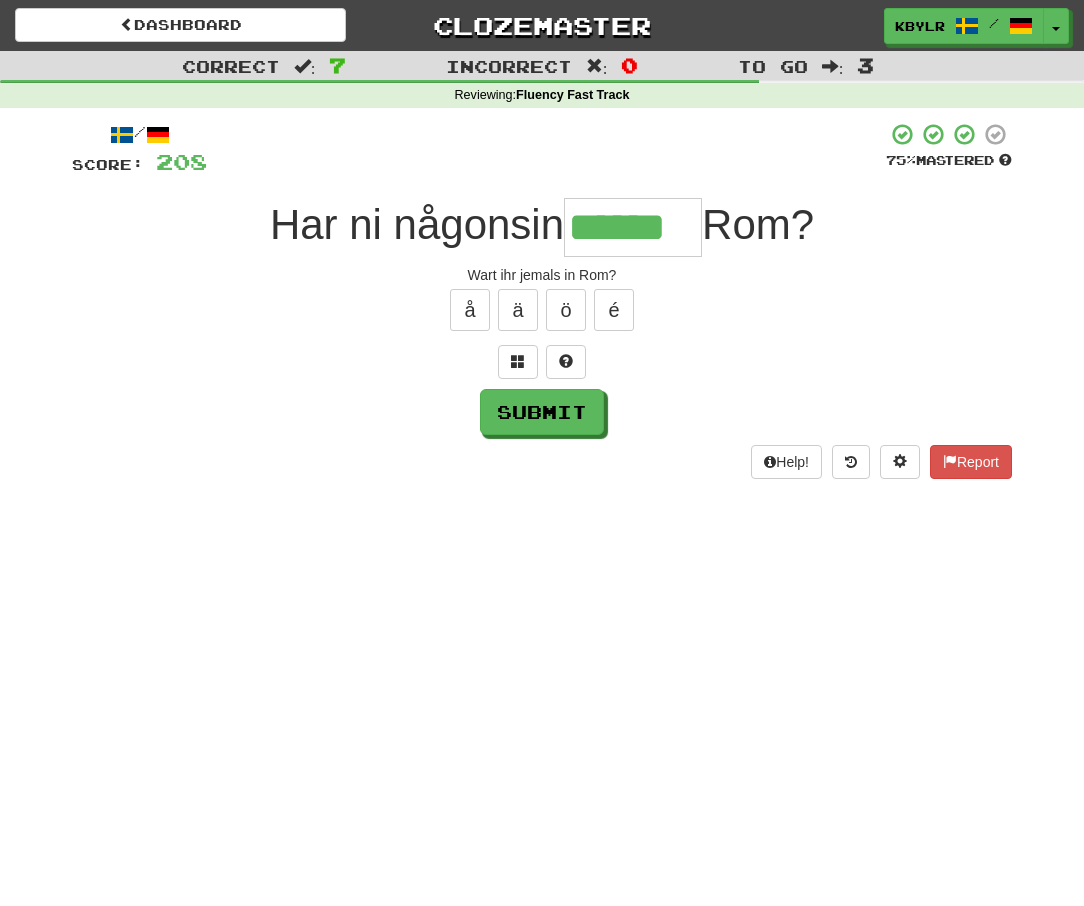 type on "******" 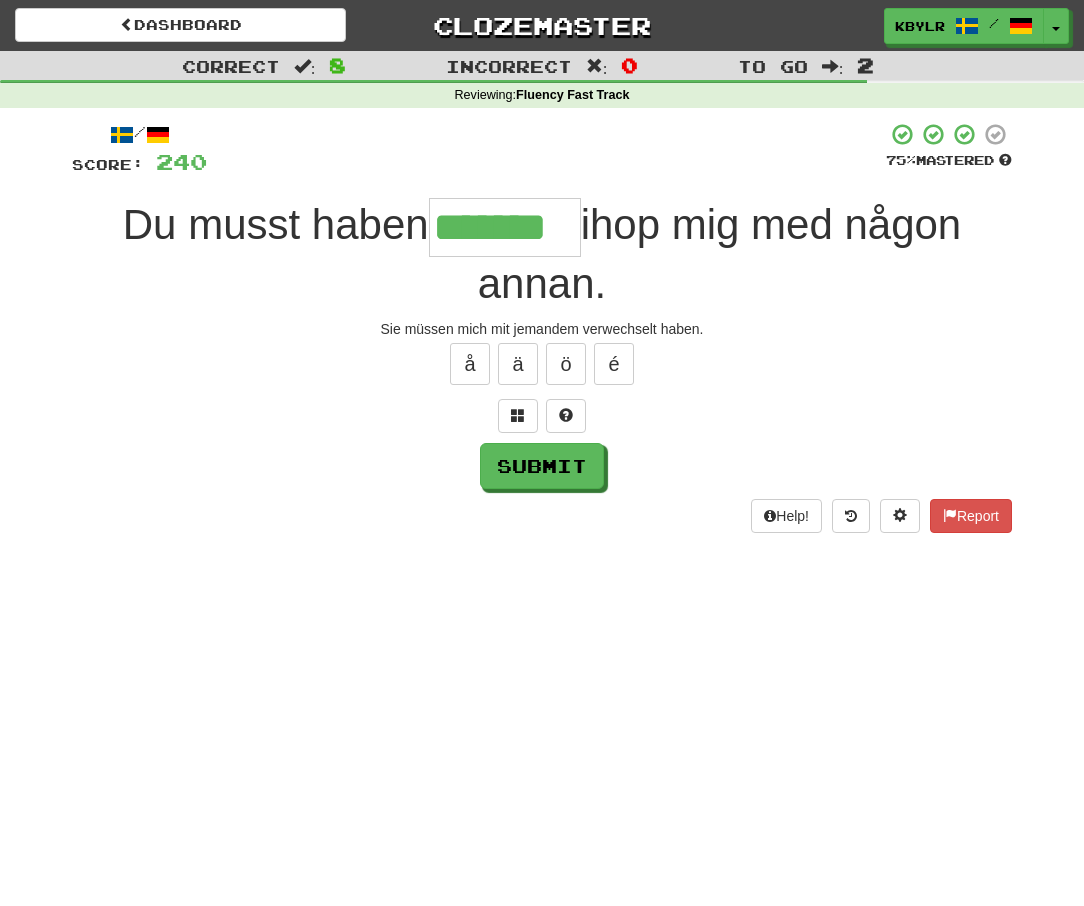 type on "*******" 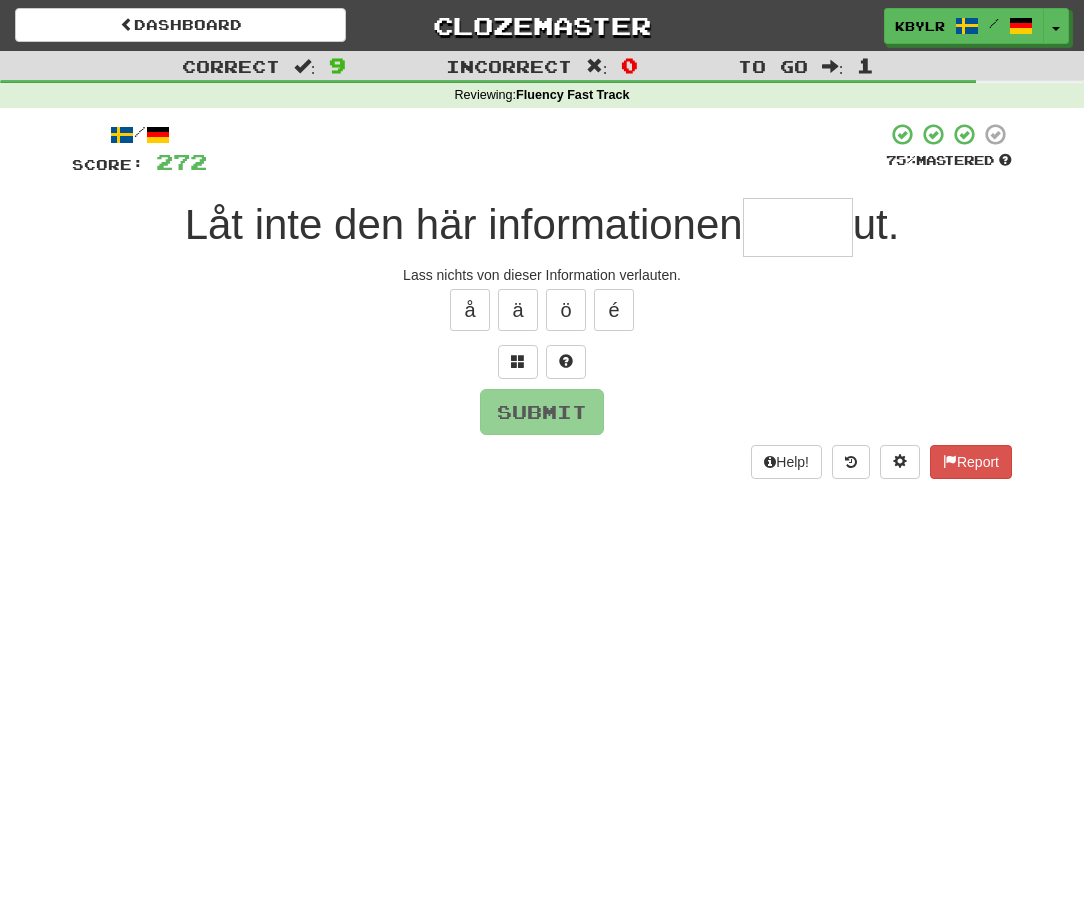 click on "å ä ö é" at bounding box center (542, 310) 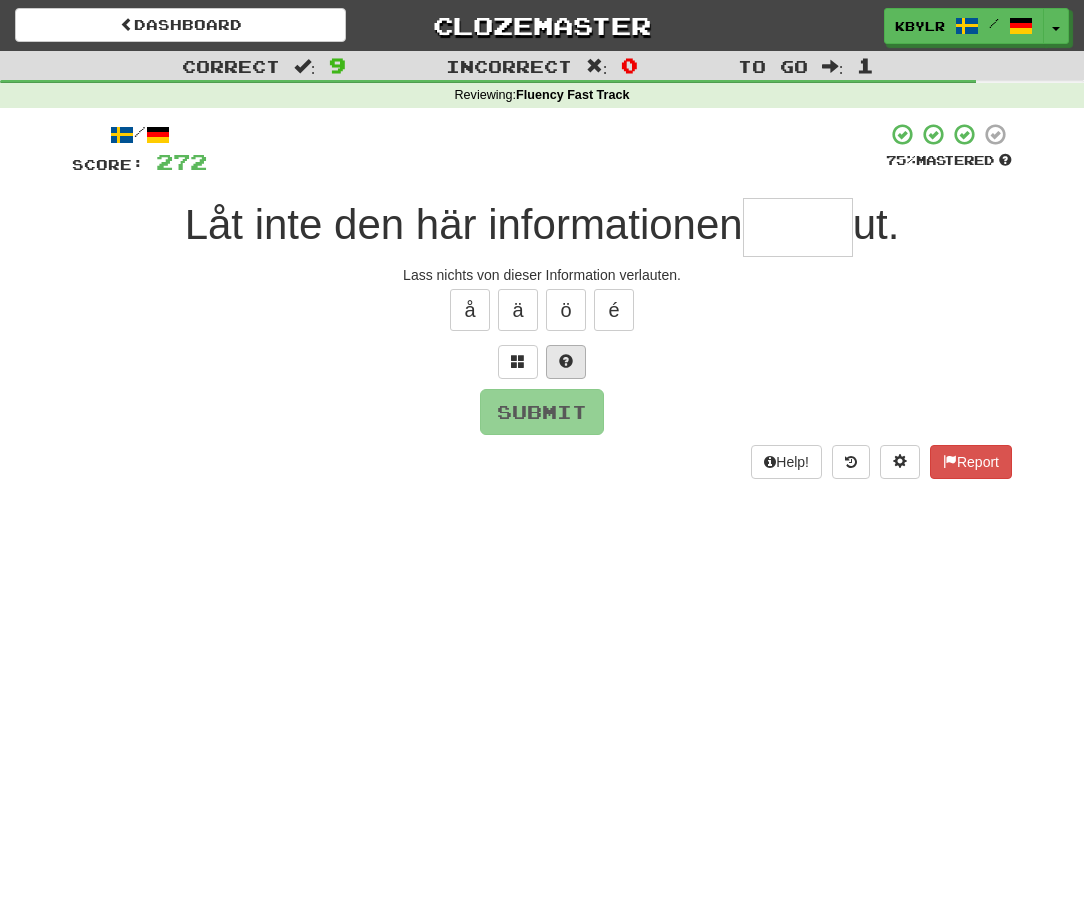click at bounding box center [566, 362] 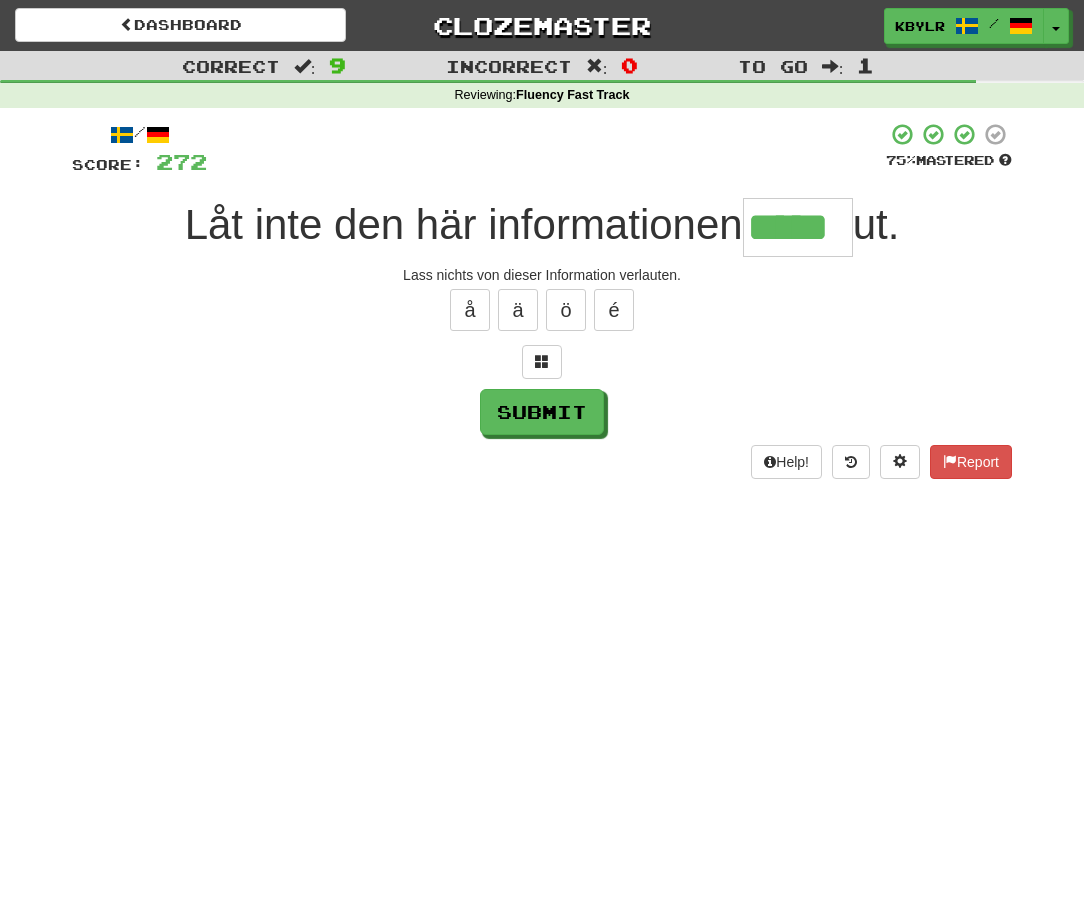 type on "*****" 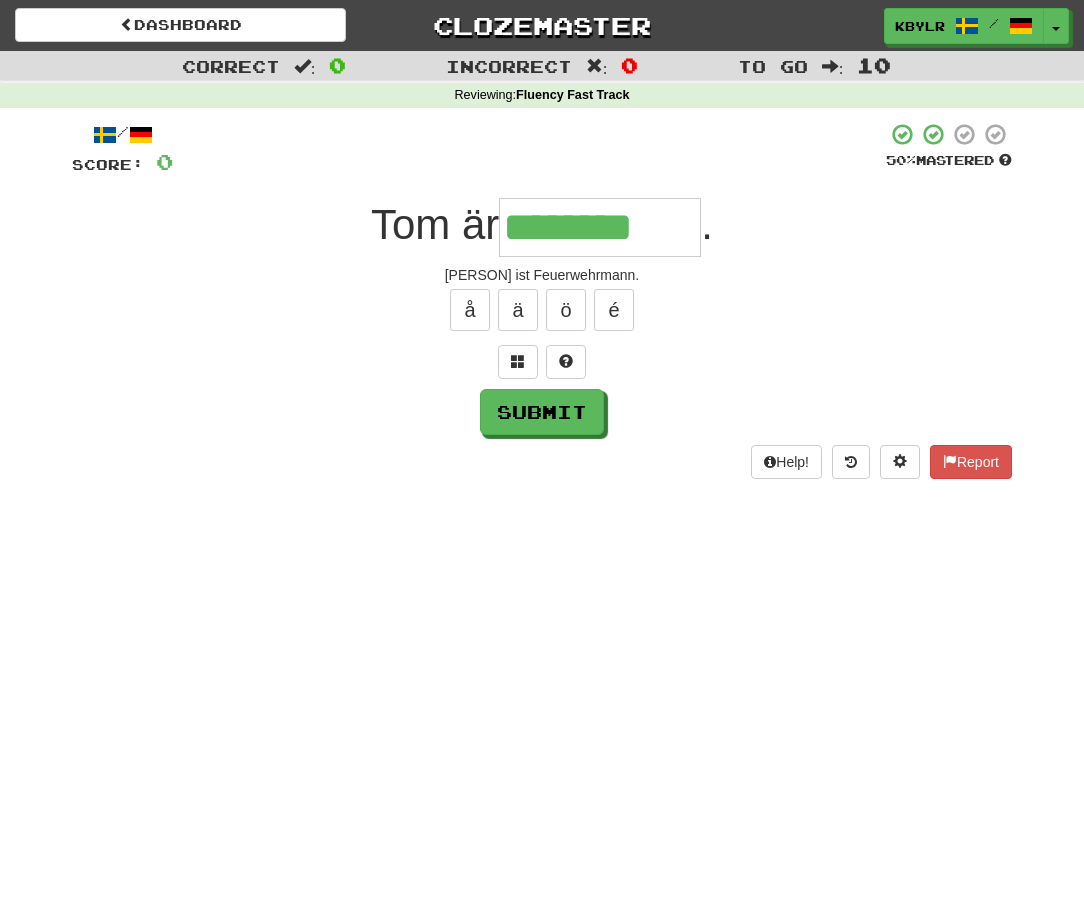 type on "********" 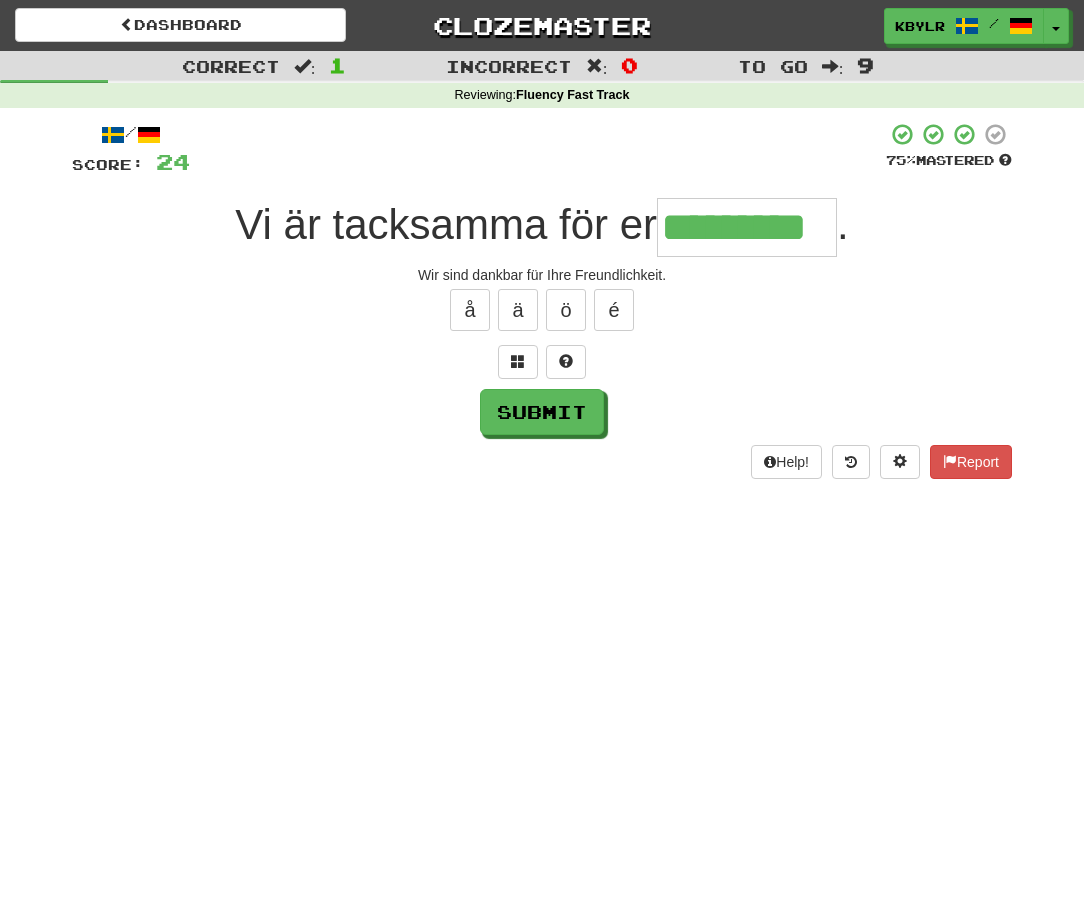 type on "*********" 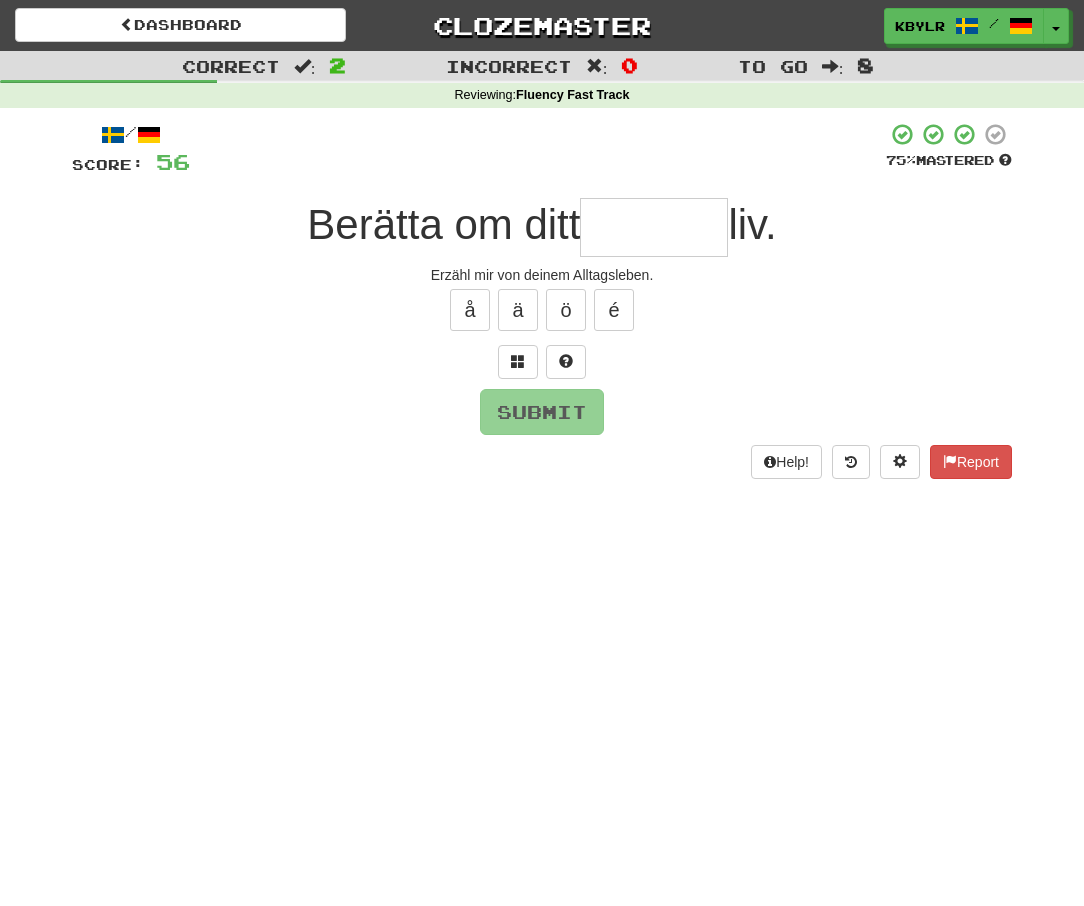 type on "*" 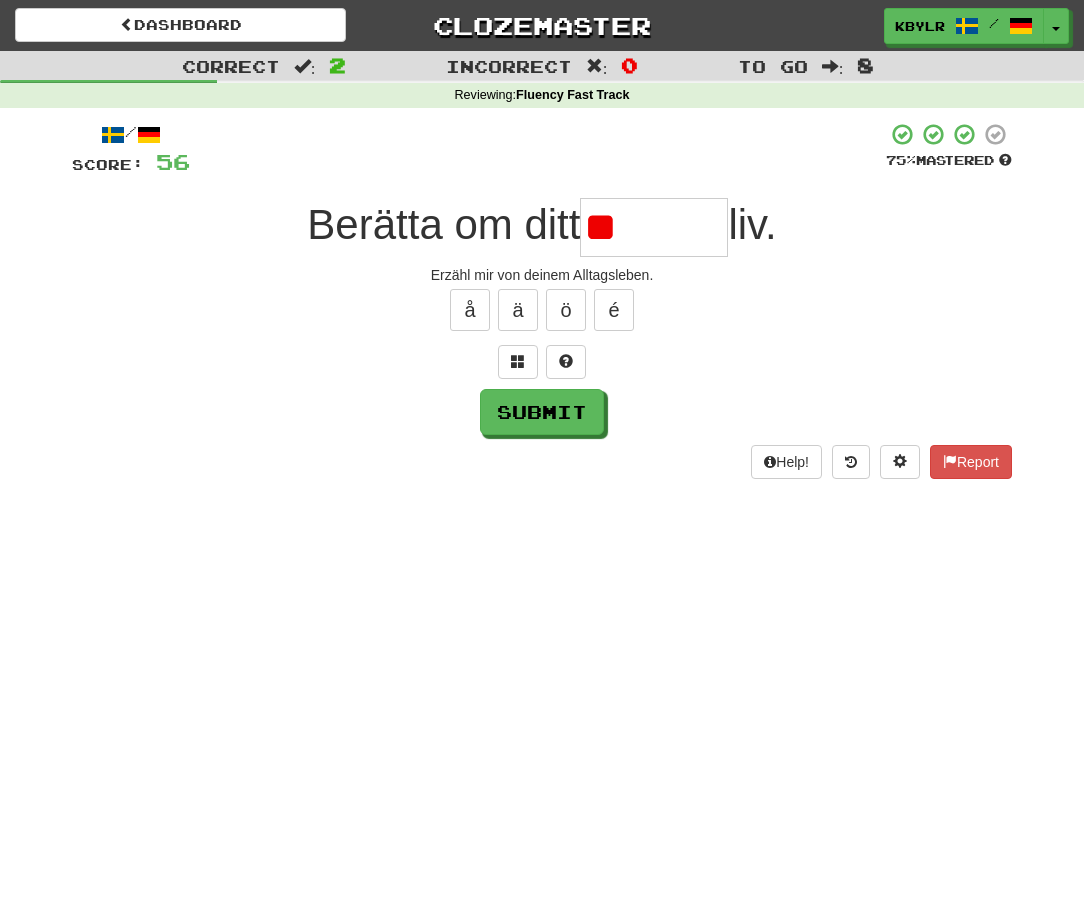 type on "***" 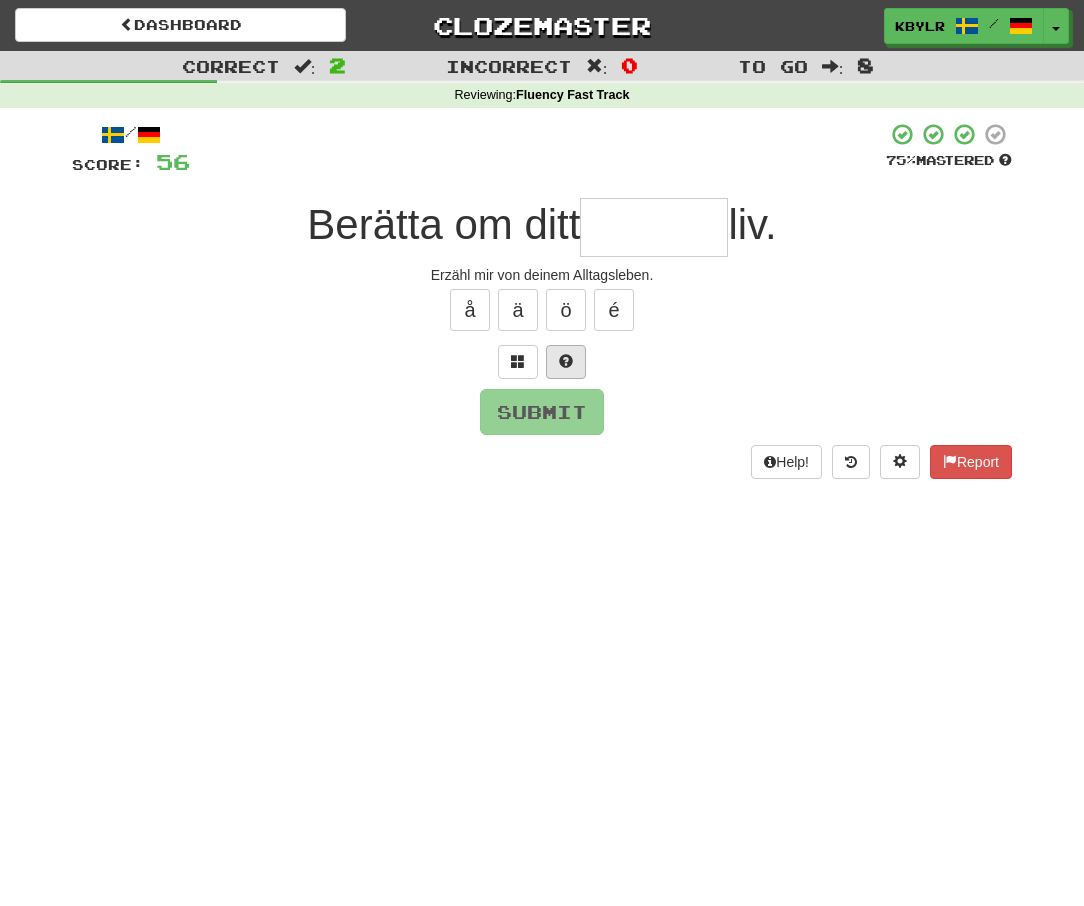 click at bounding box center (566, 361) 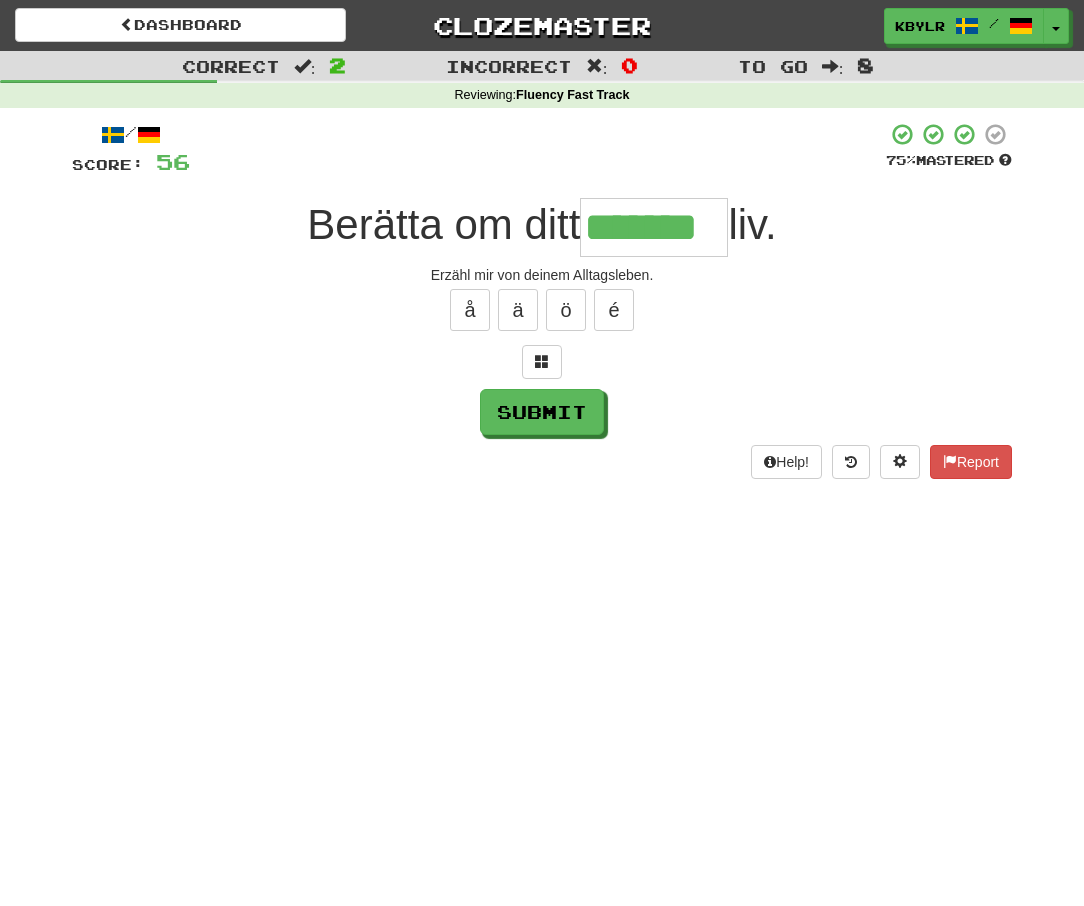 type on "*******" 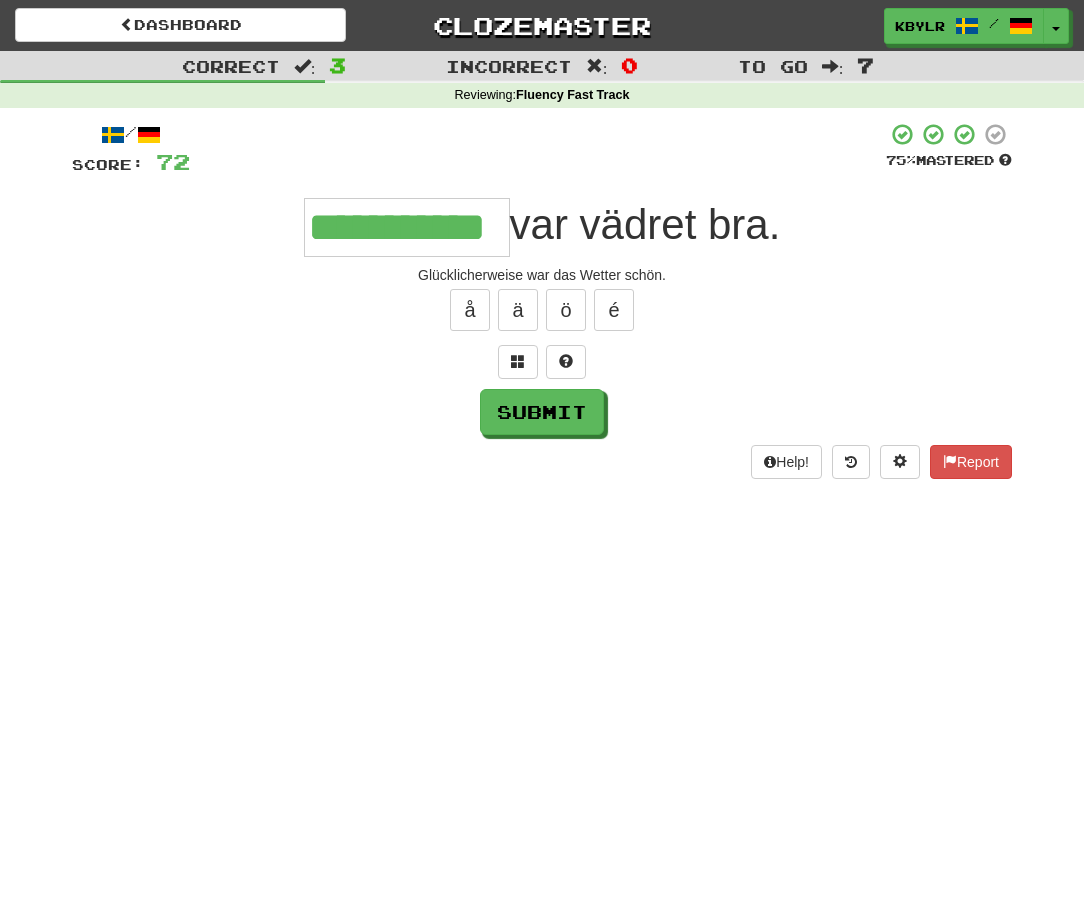type on "**********" 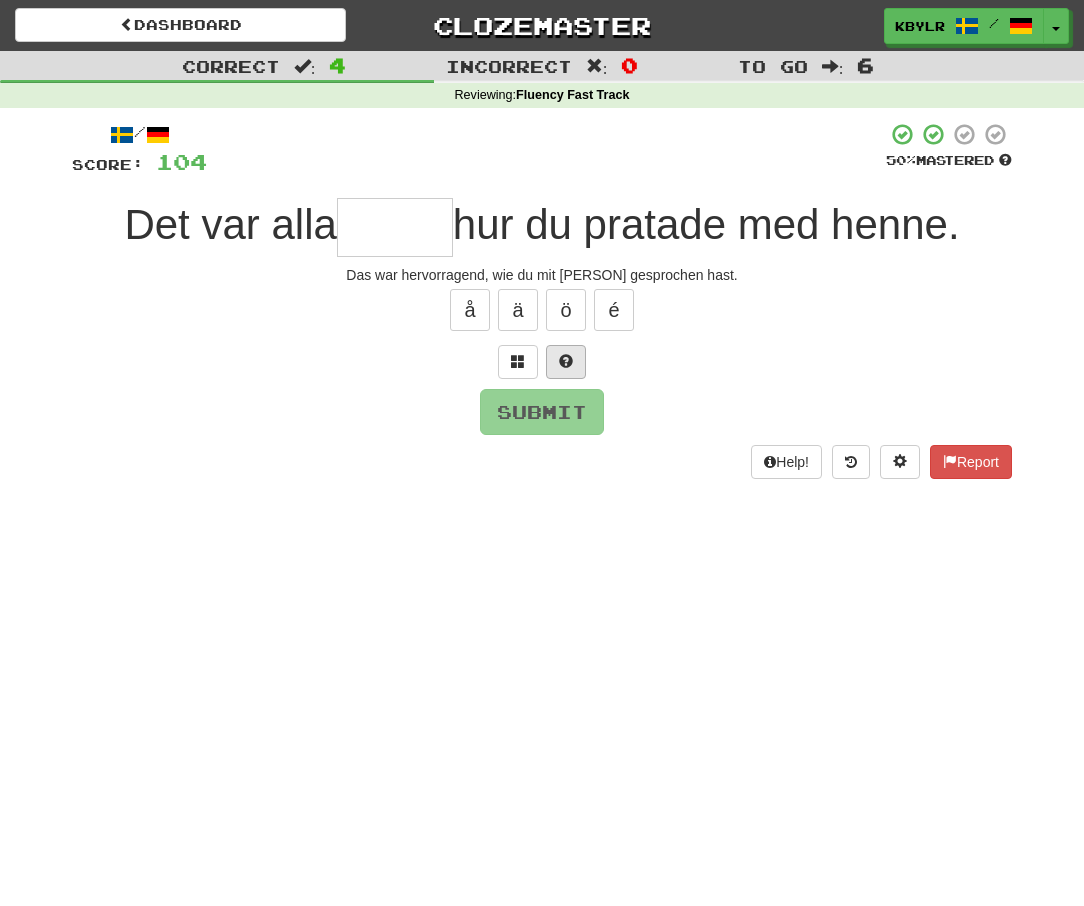 click at bounding box center [566, 362] 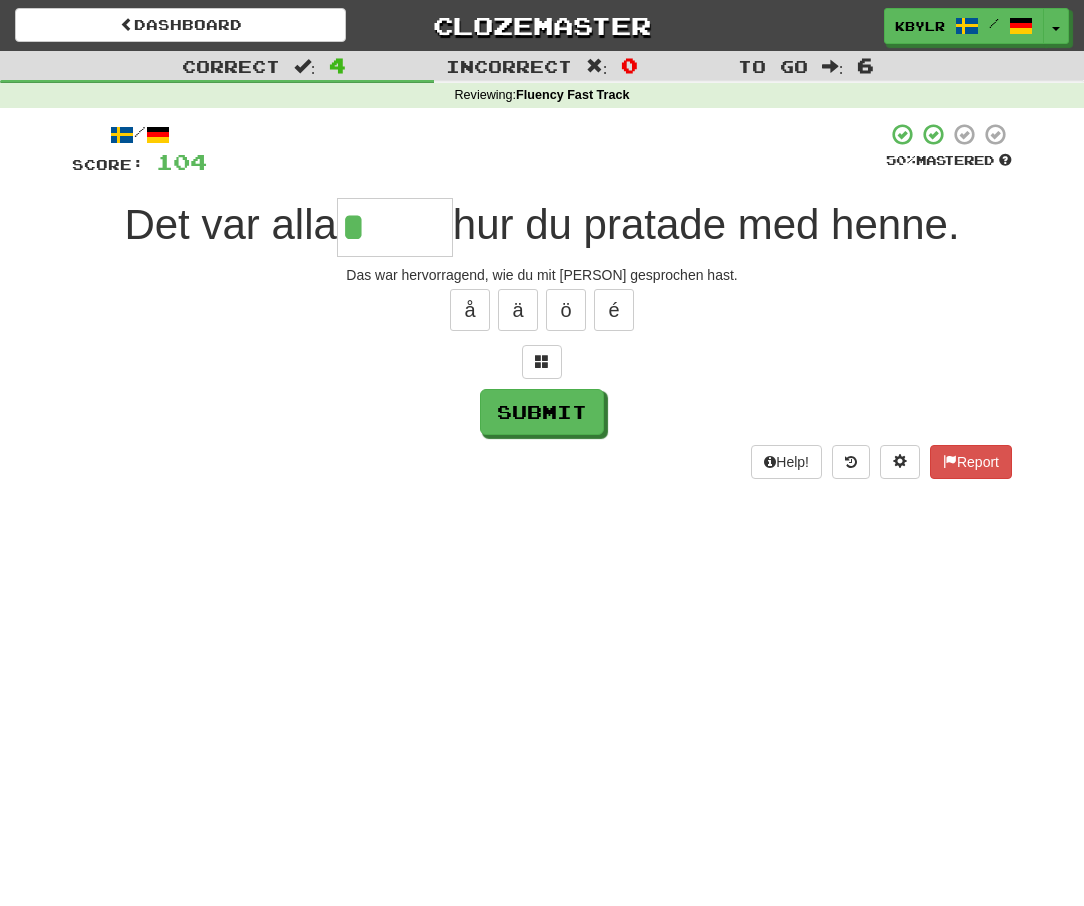 type on "******" 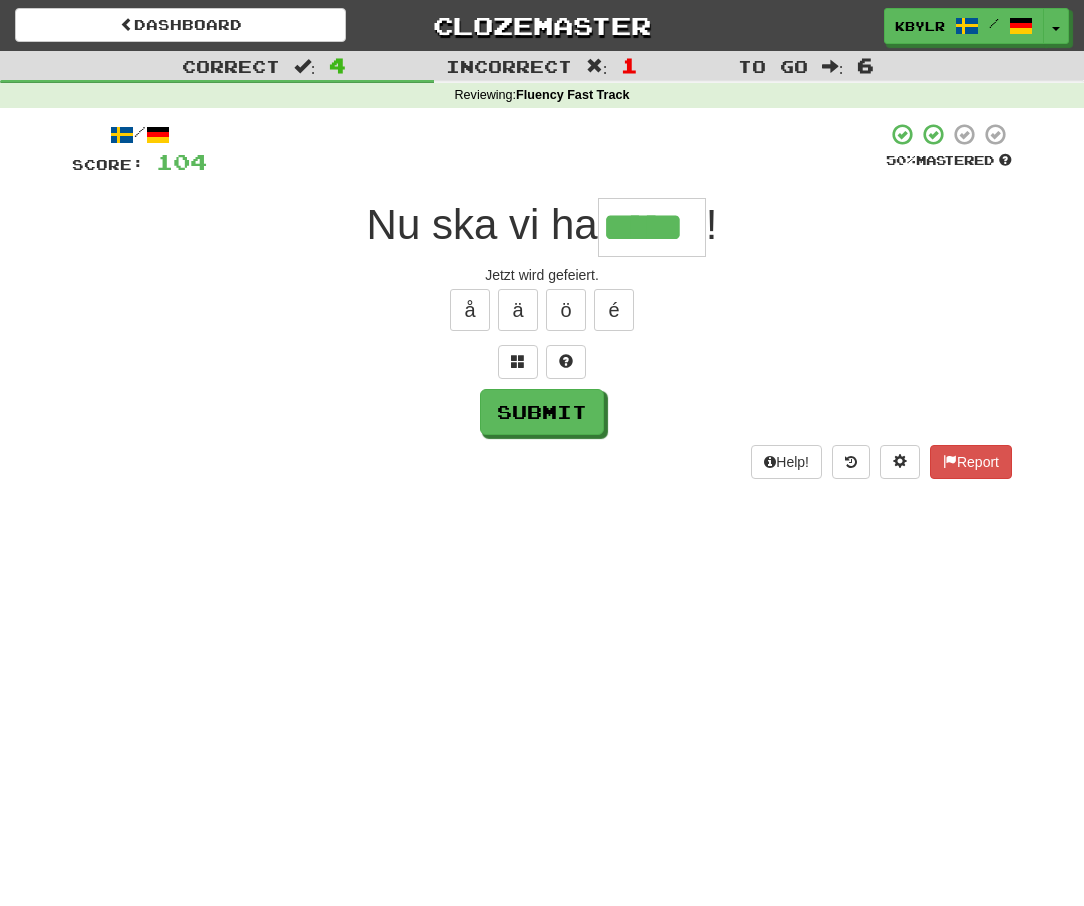 type on "*****" 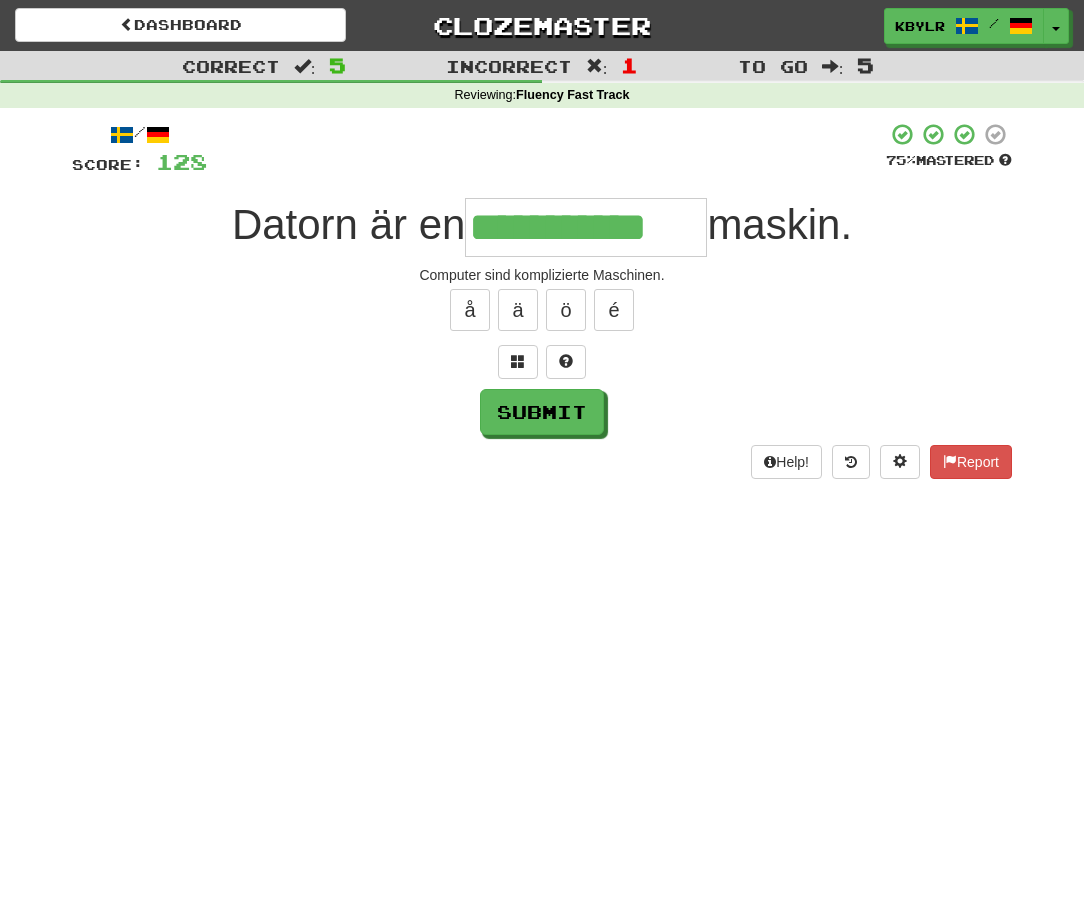 type on "**********" 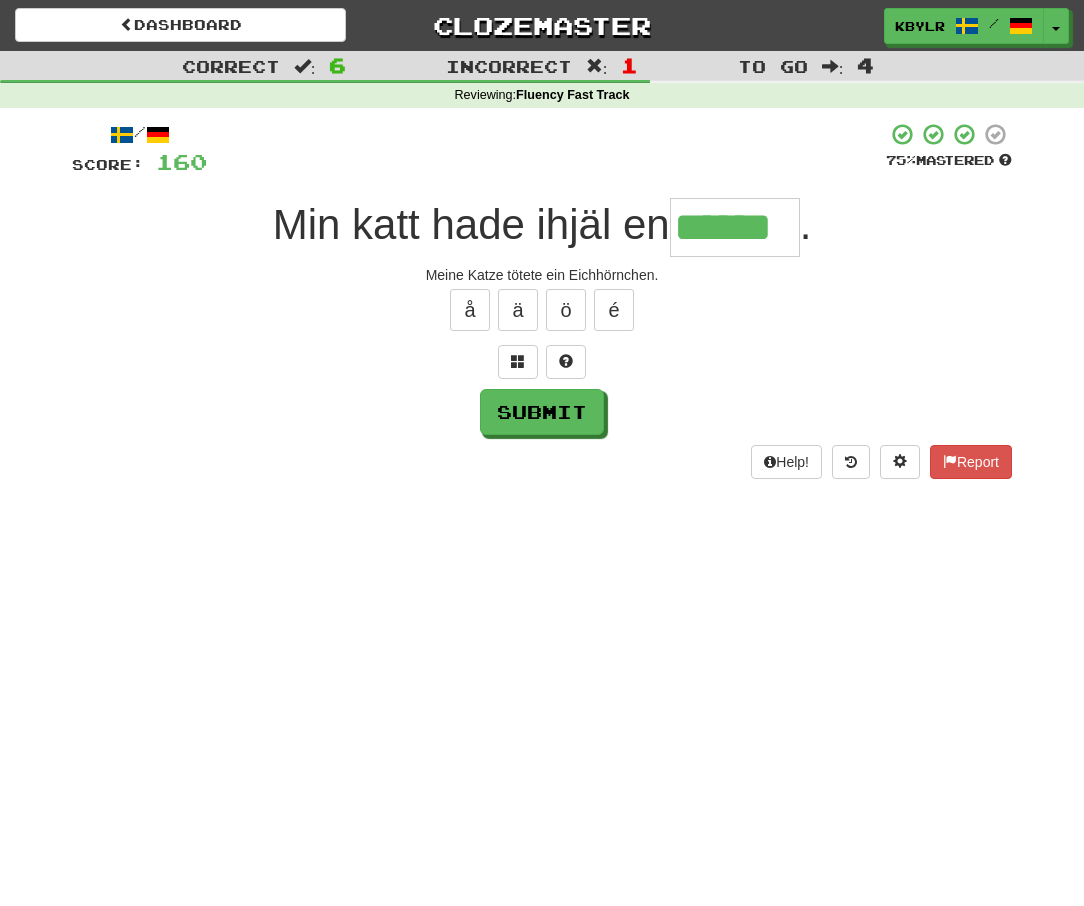 type on "******" 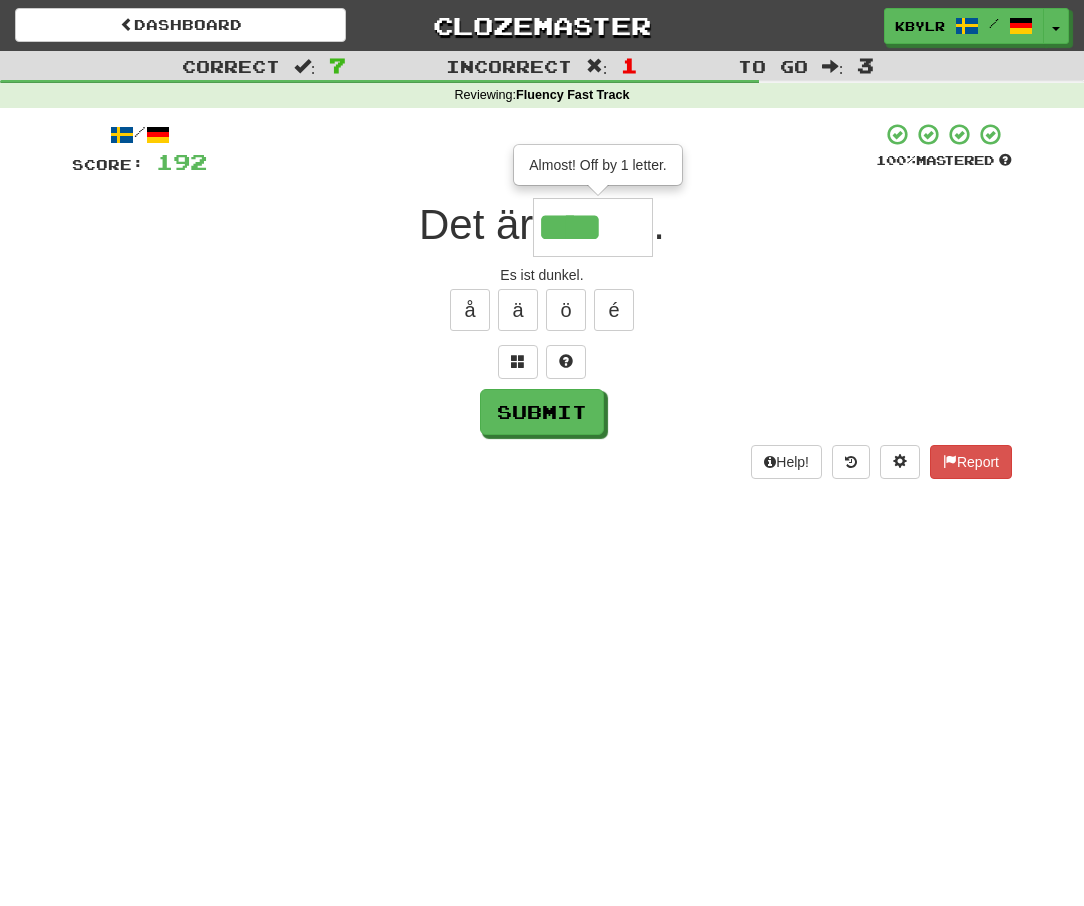 type on "*****" 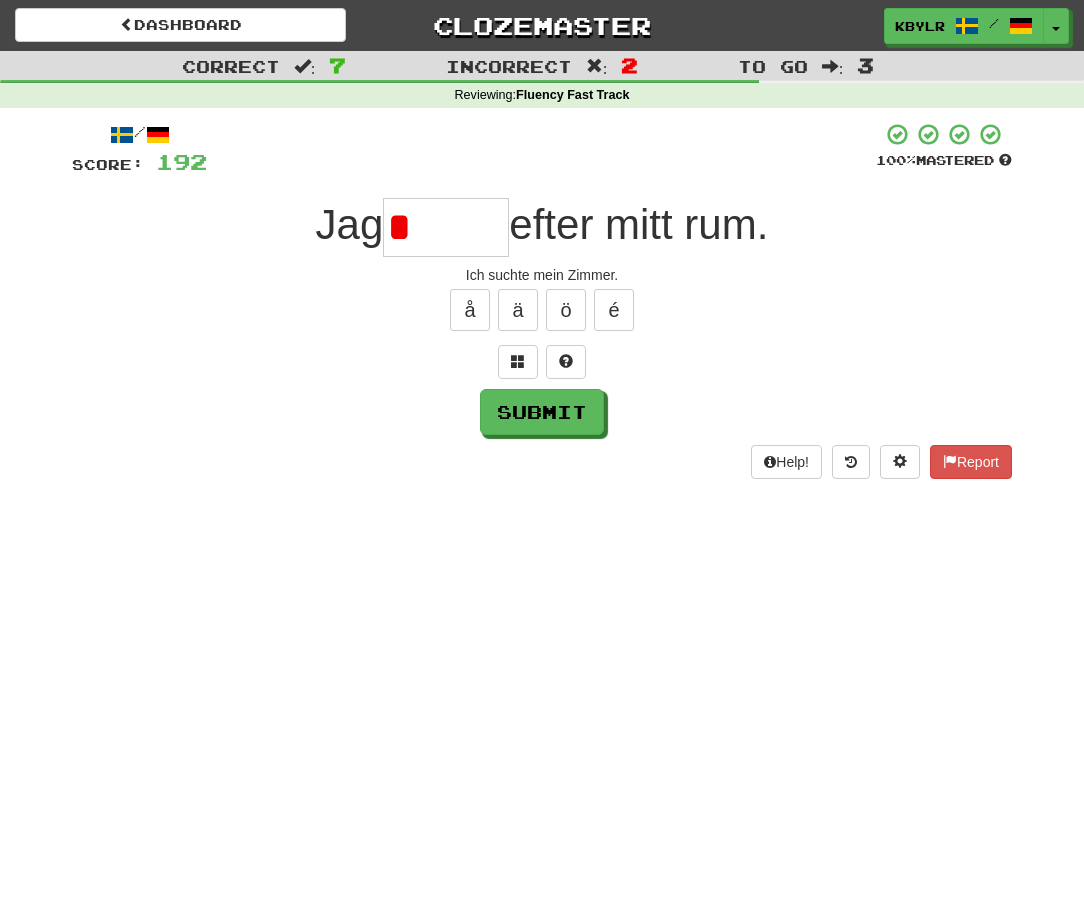 type on "**" 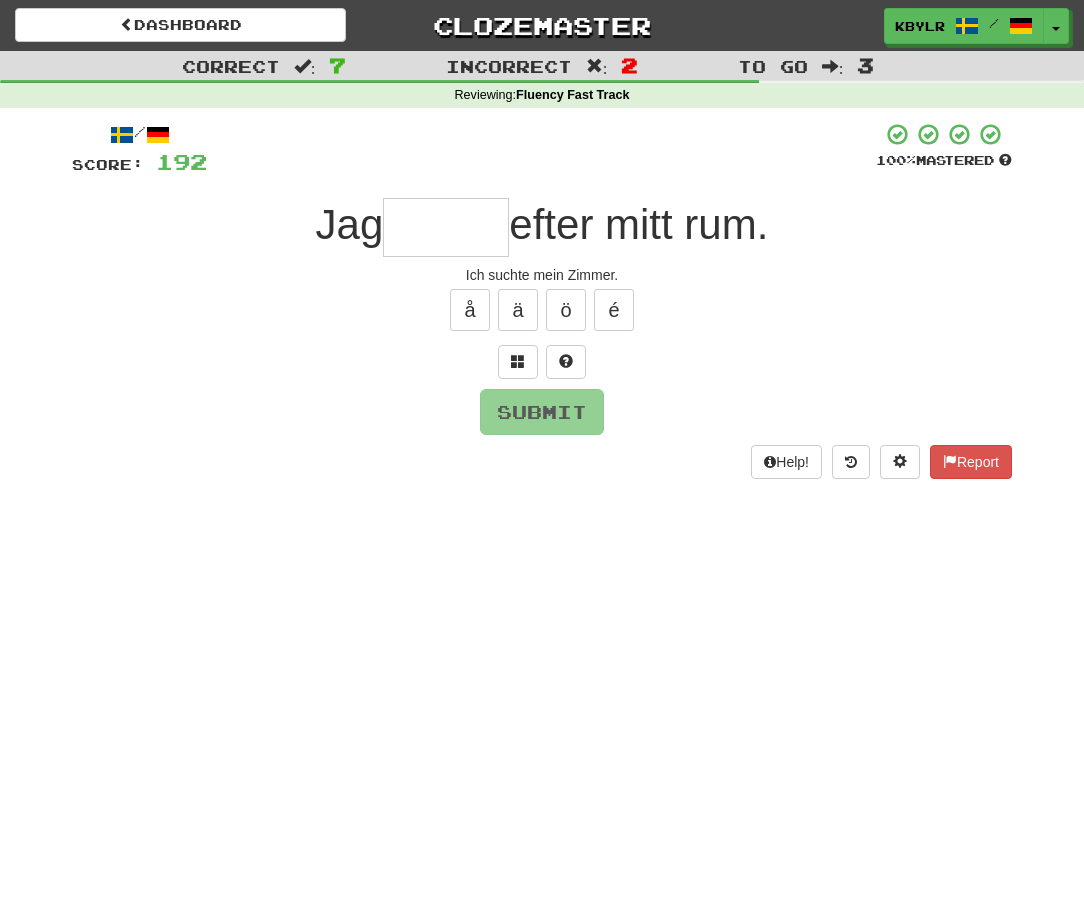 type on "*" 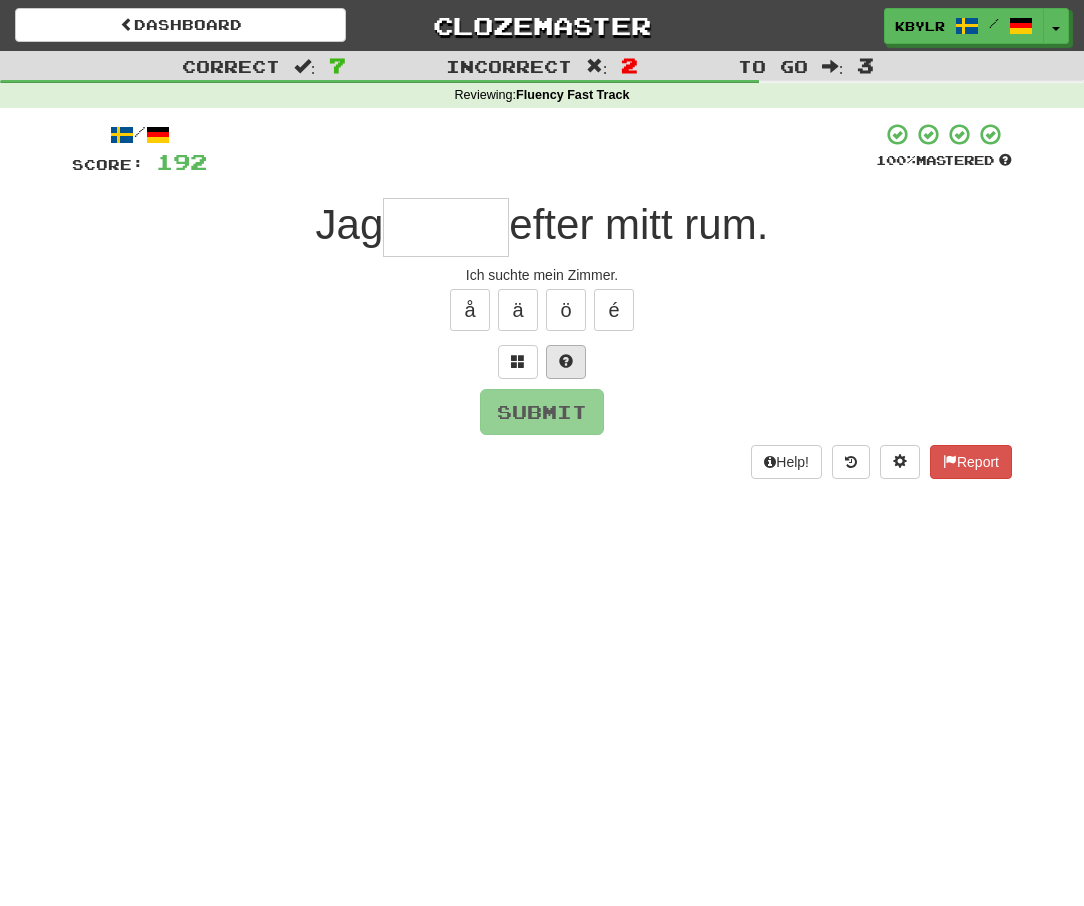 click at bounding box center (566, 362) 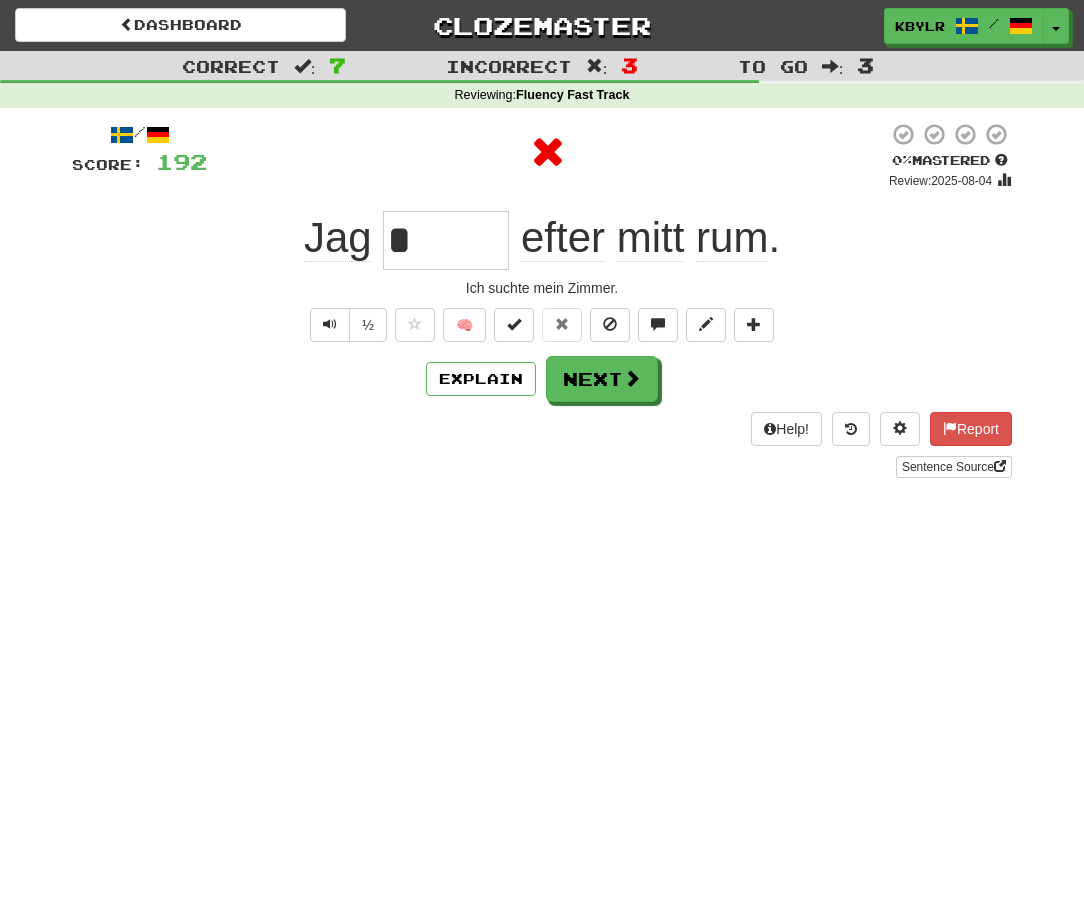 type on "******" 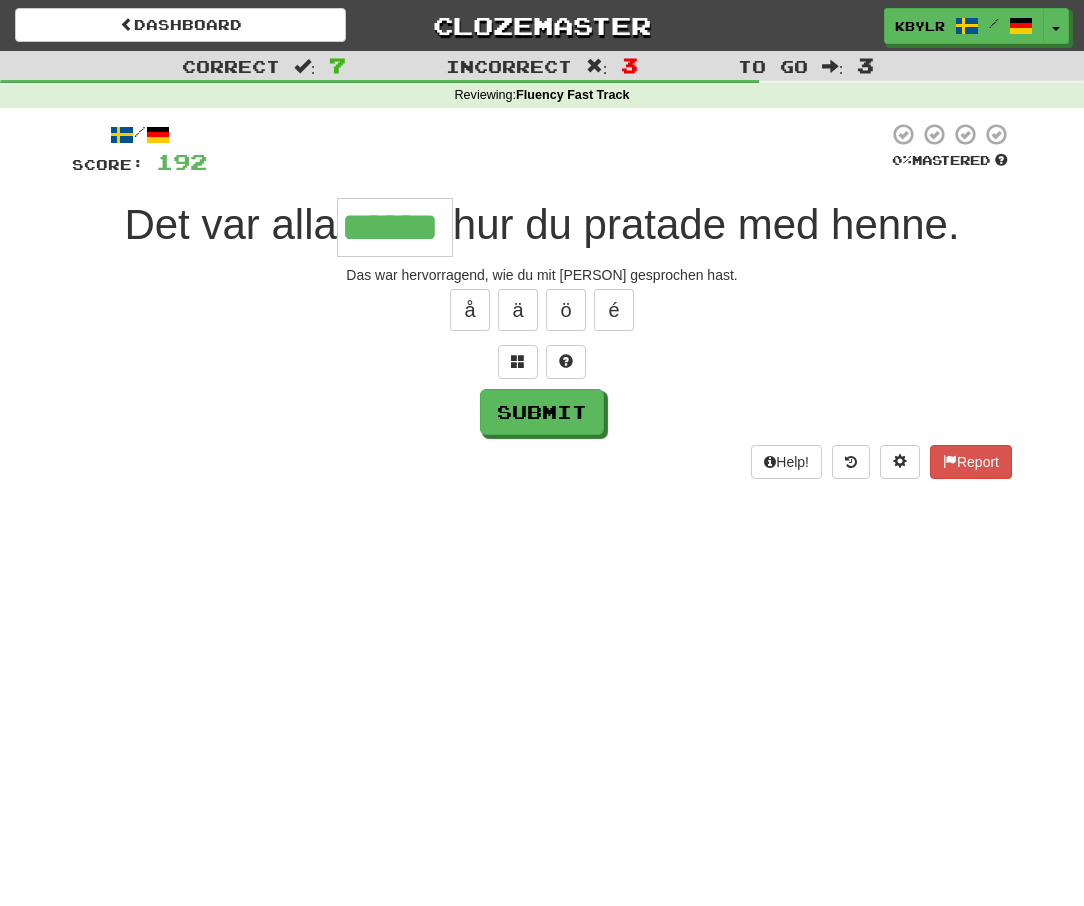type on "******" 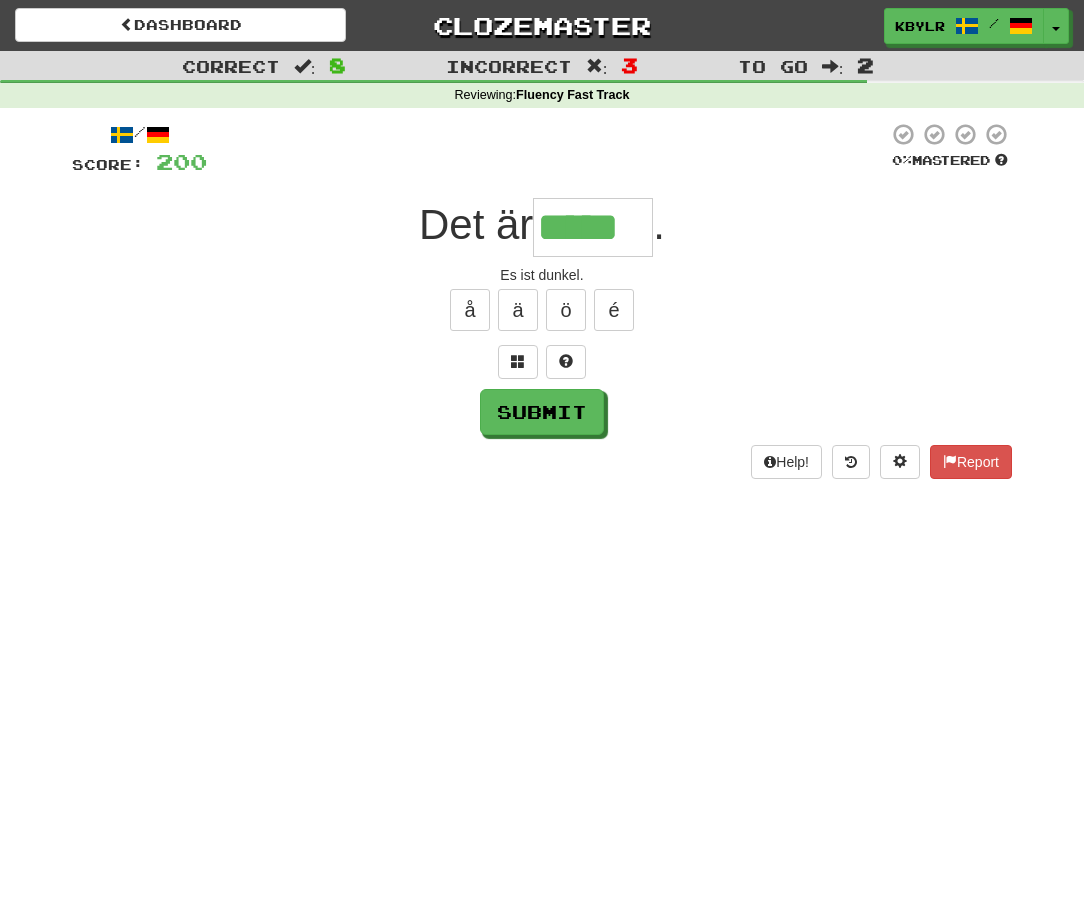 type on "*****" 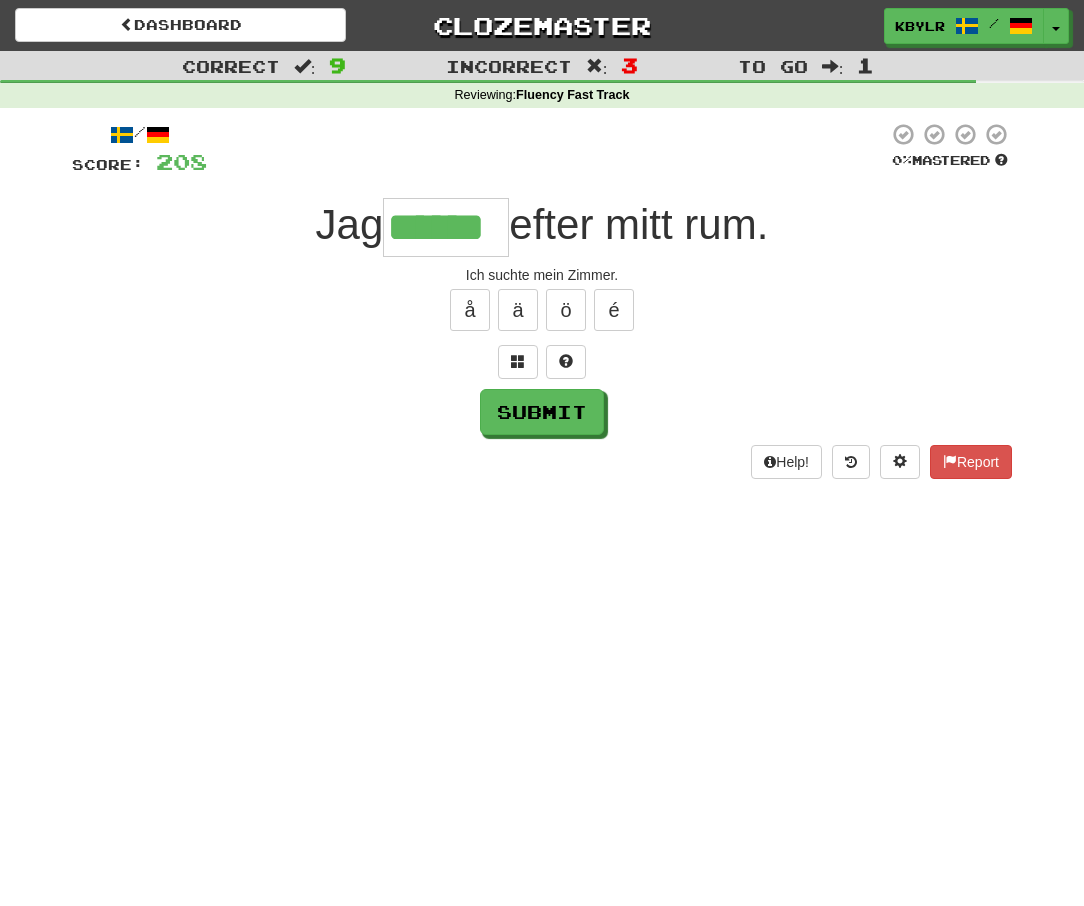 type on "******" 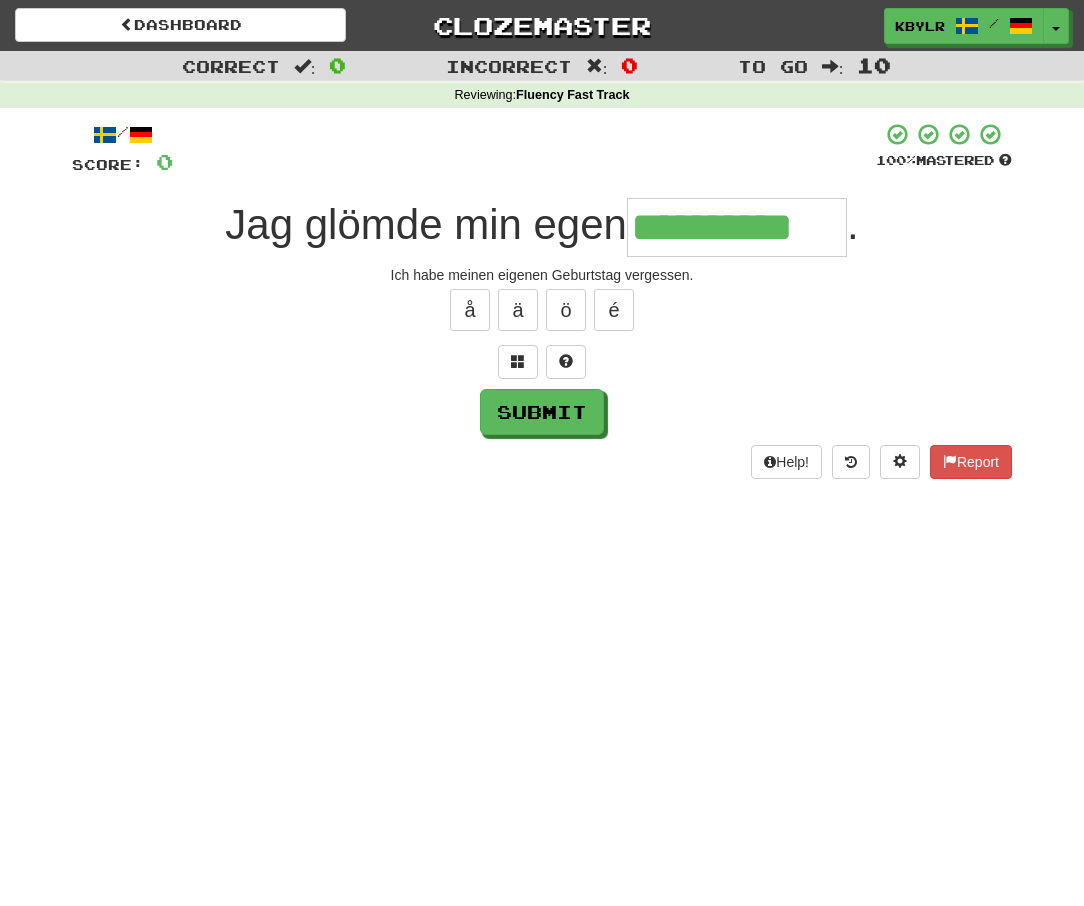type on "**********" 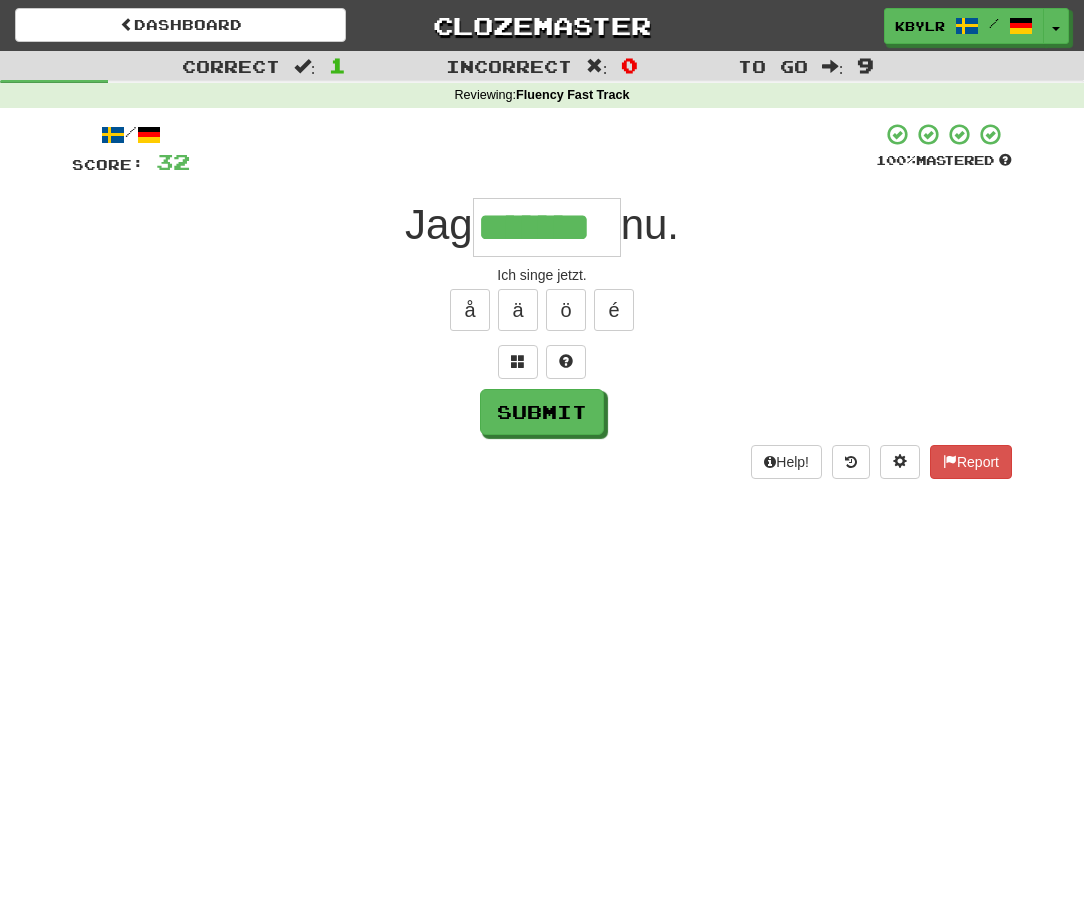 type on "*******" 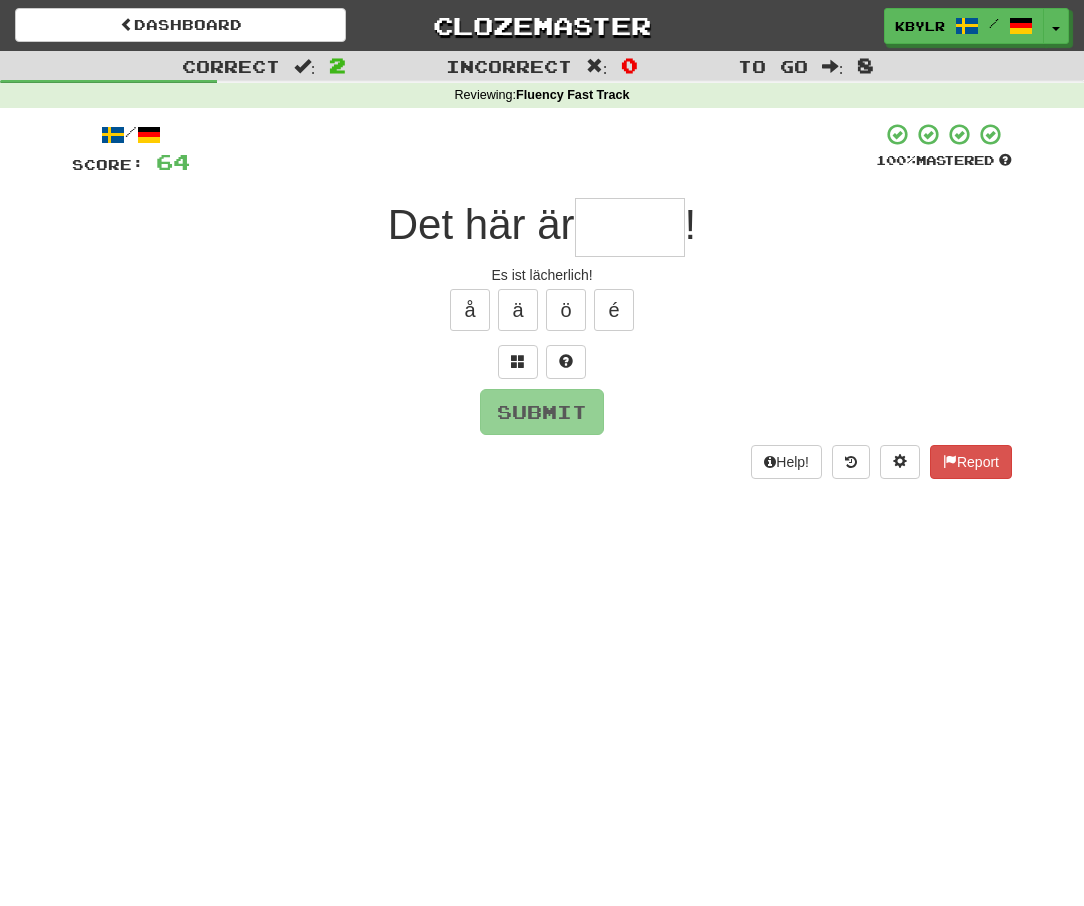 type on "*" 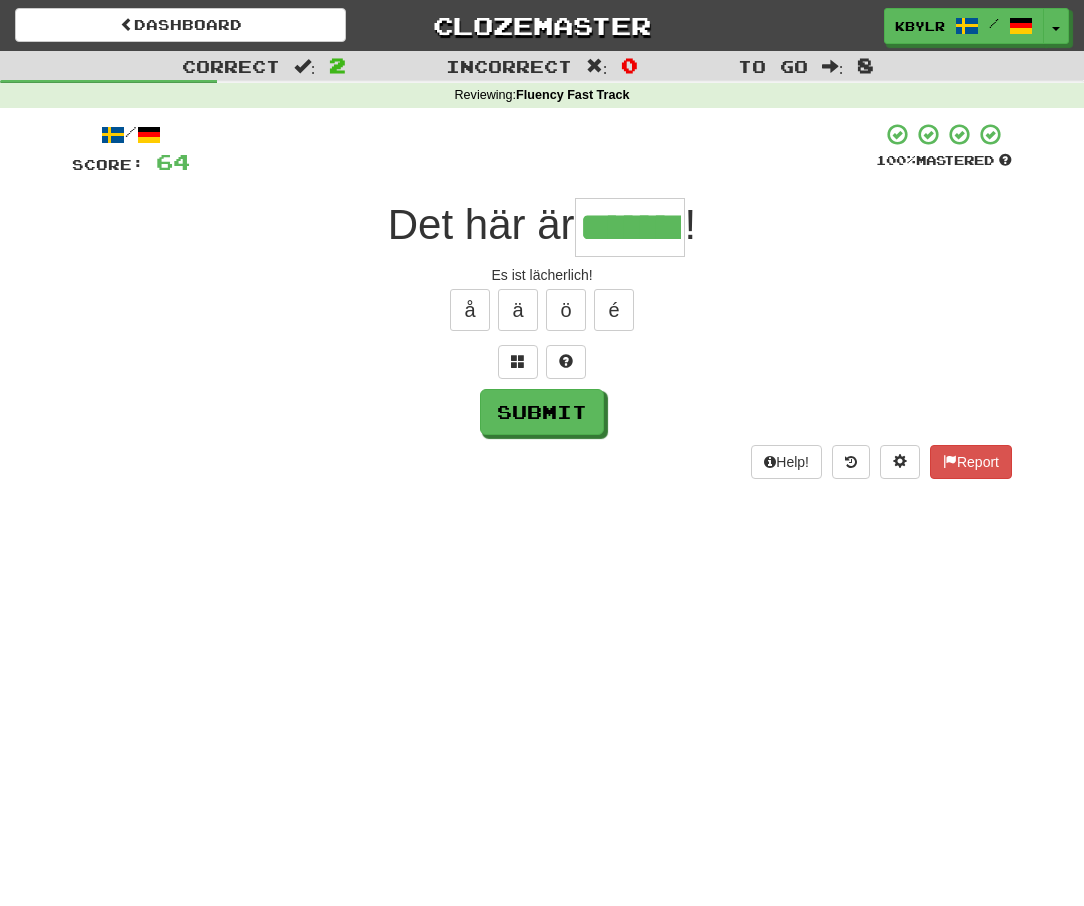 type on "*******" 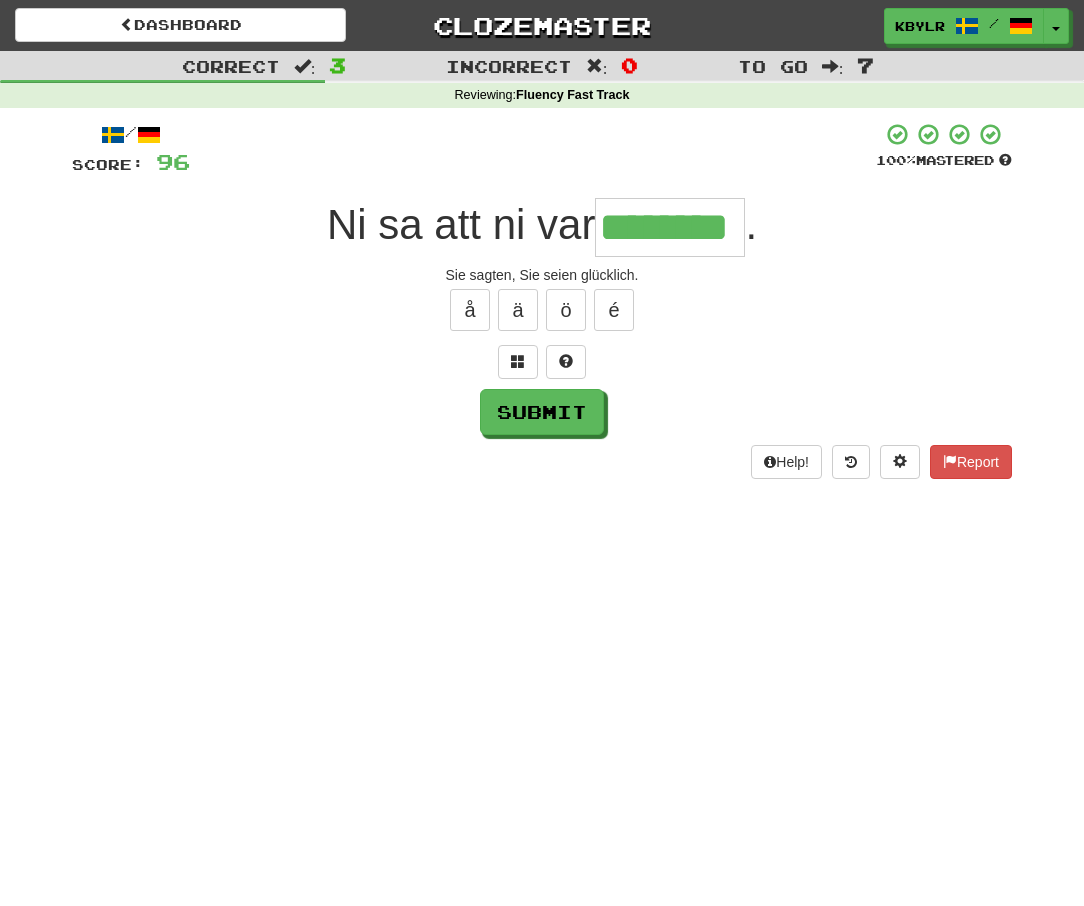 type on "********" 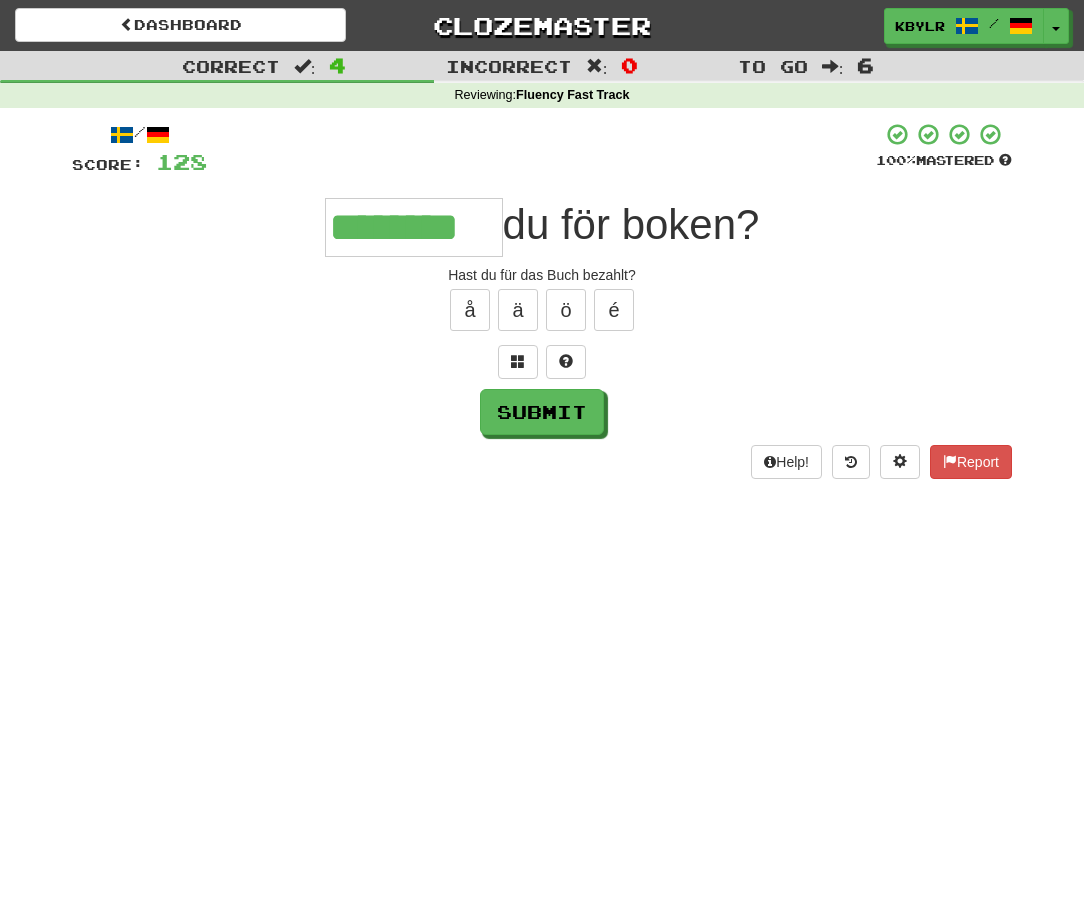 type on "********" 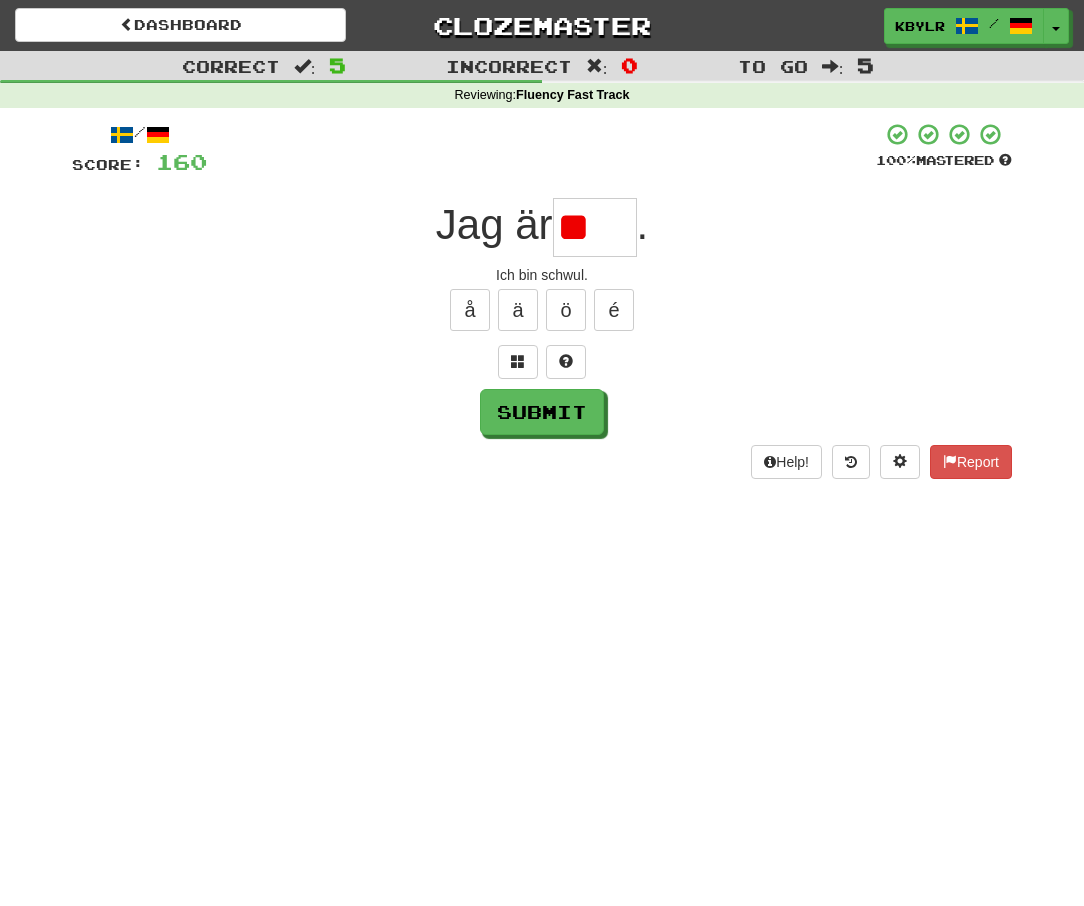 type on "*" 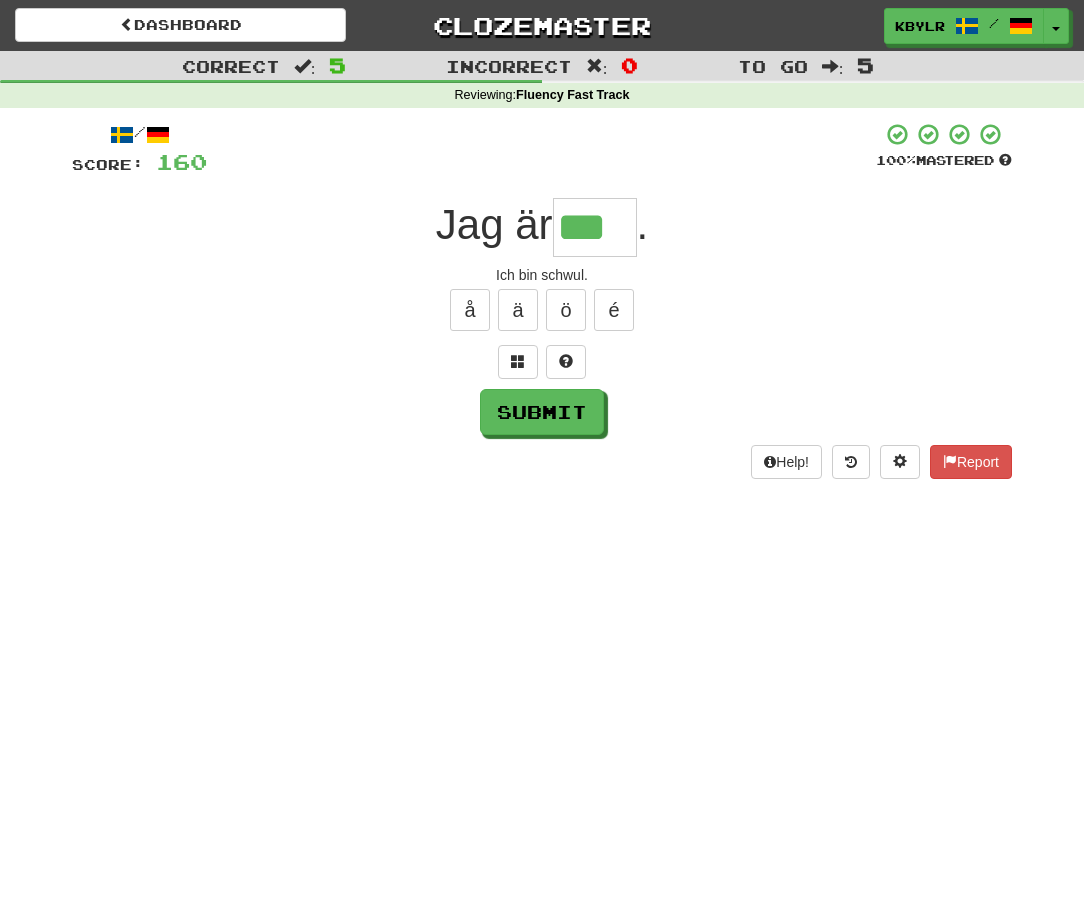 type on "***" 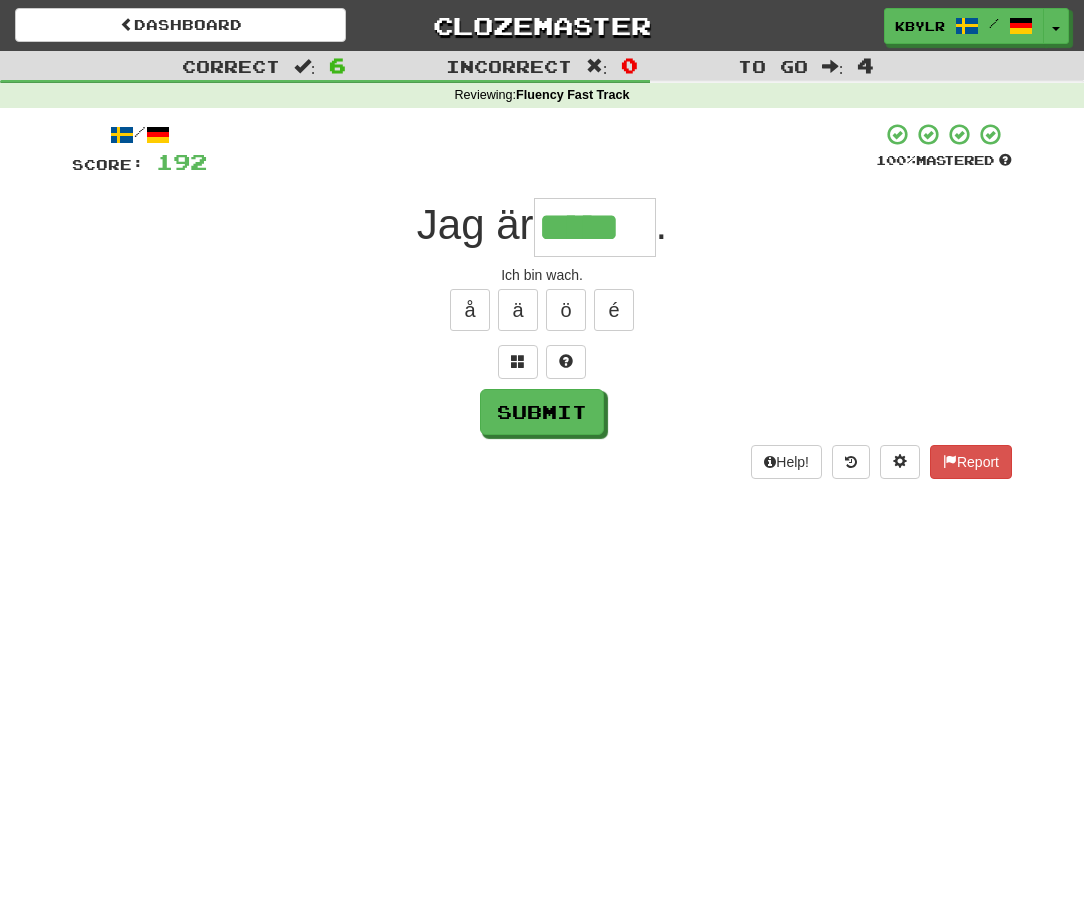 type on "*****" 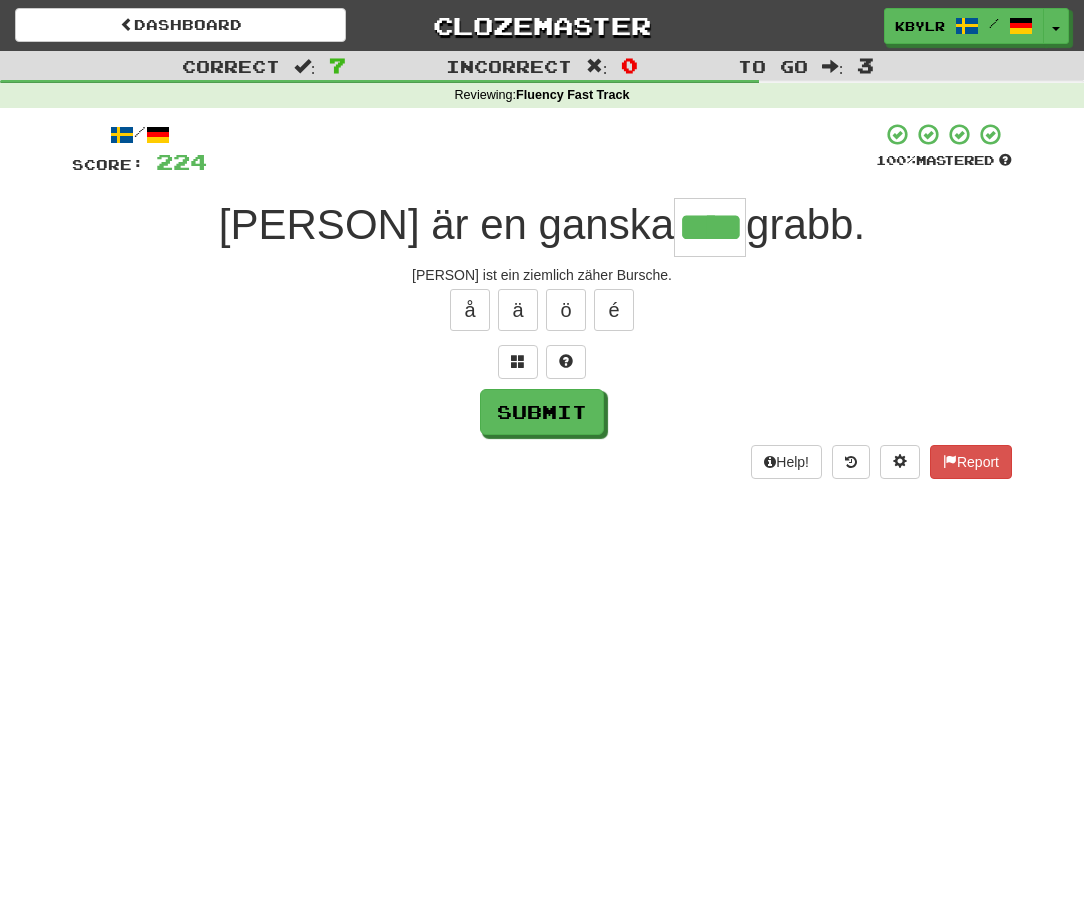 type on "****" 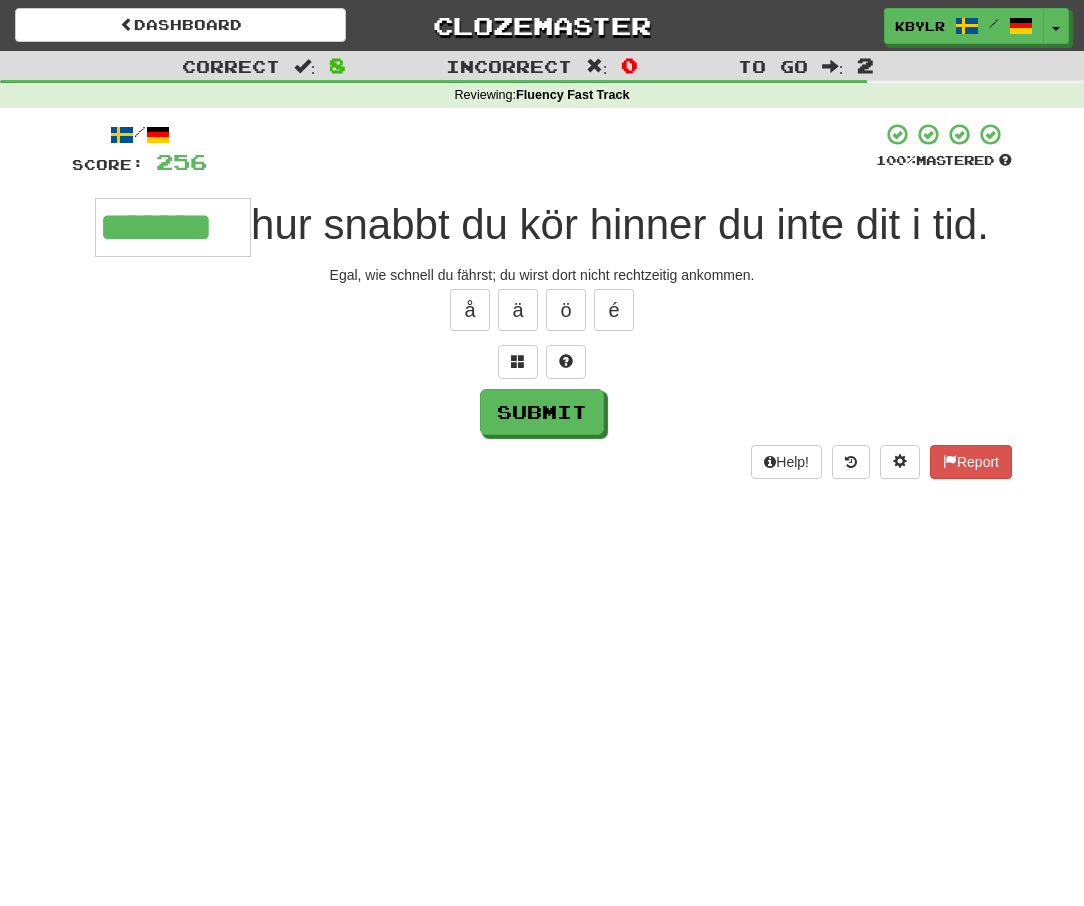 type on "*******" 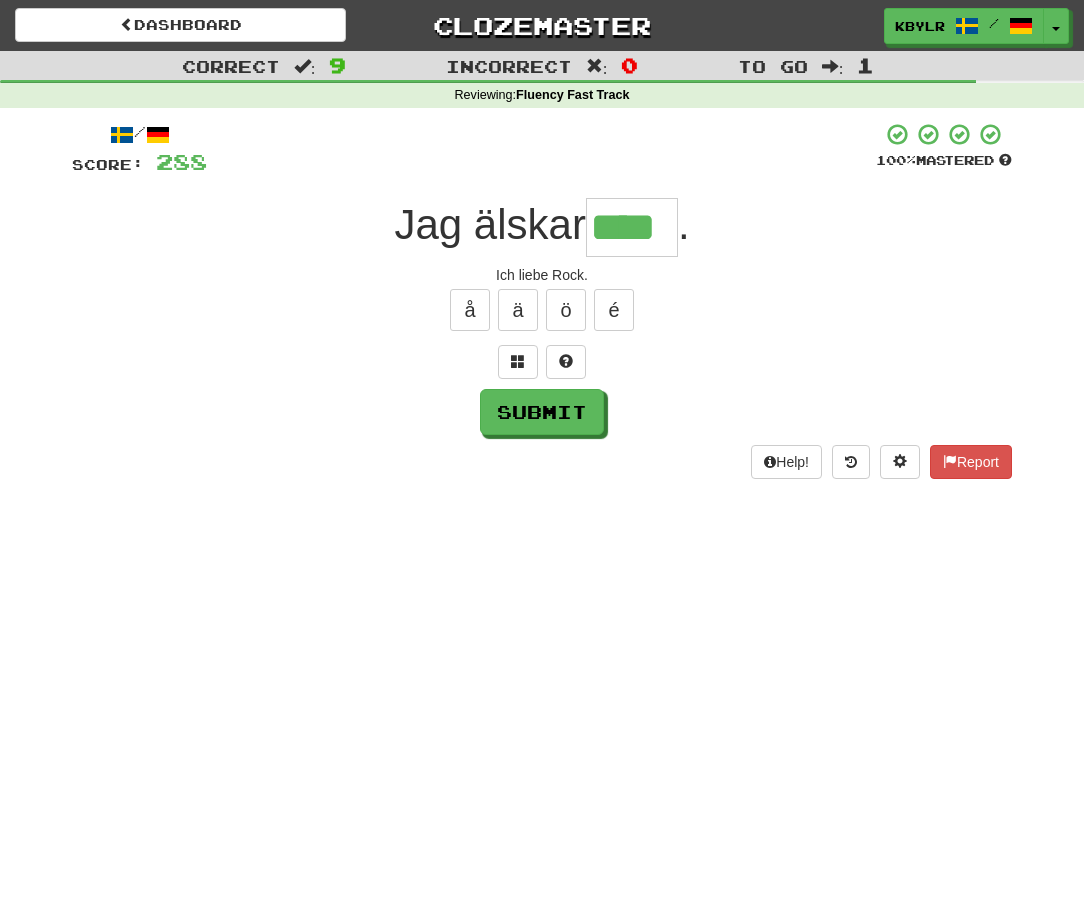 type on "****" 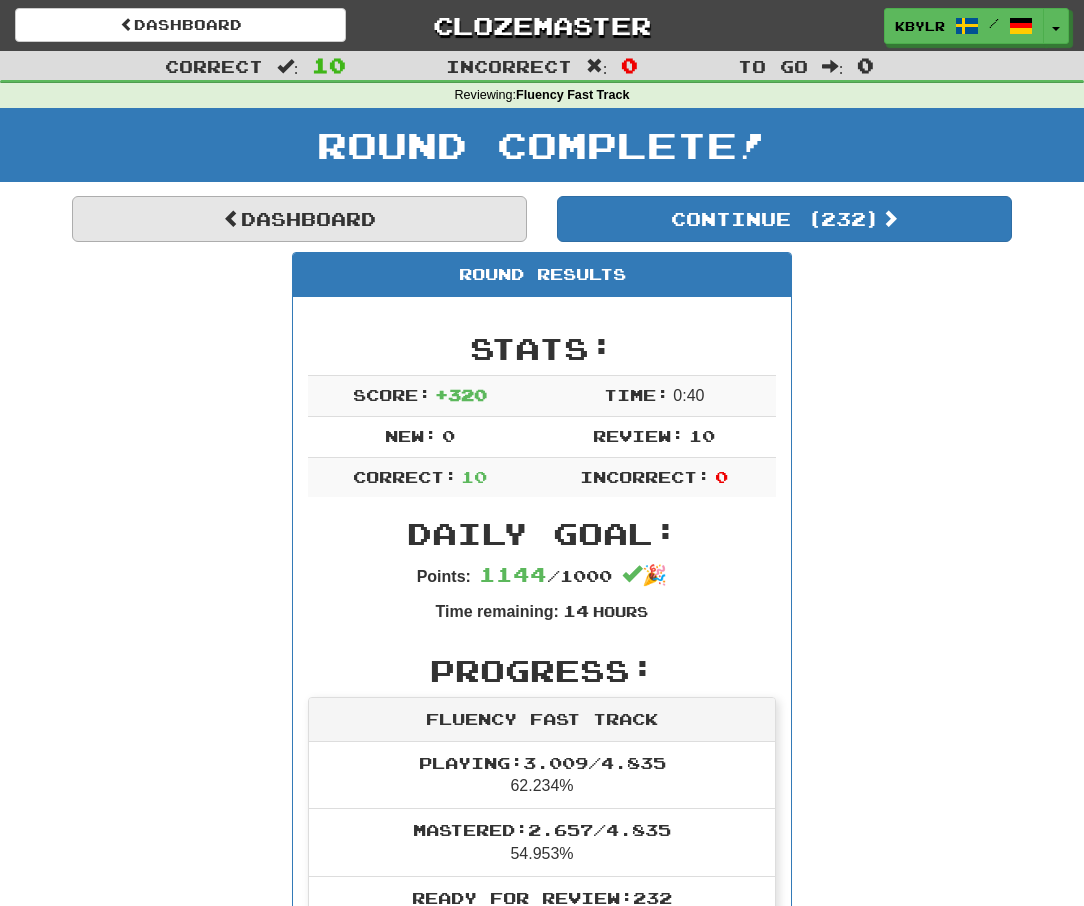 click on "Dashboard" at bounding box center (299, 219) 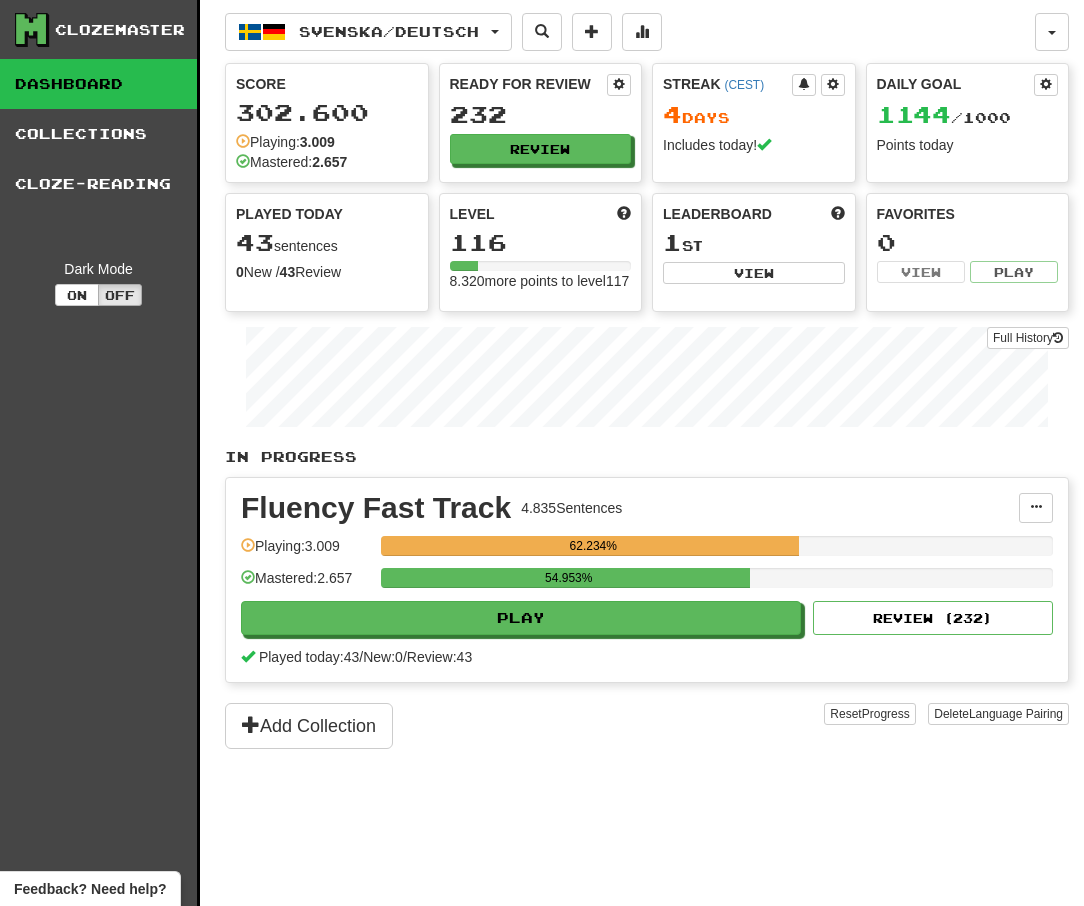 scroll, scrollTop: 0, scrollLeft: 0, axis: both 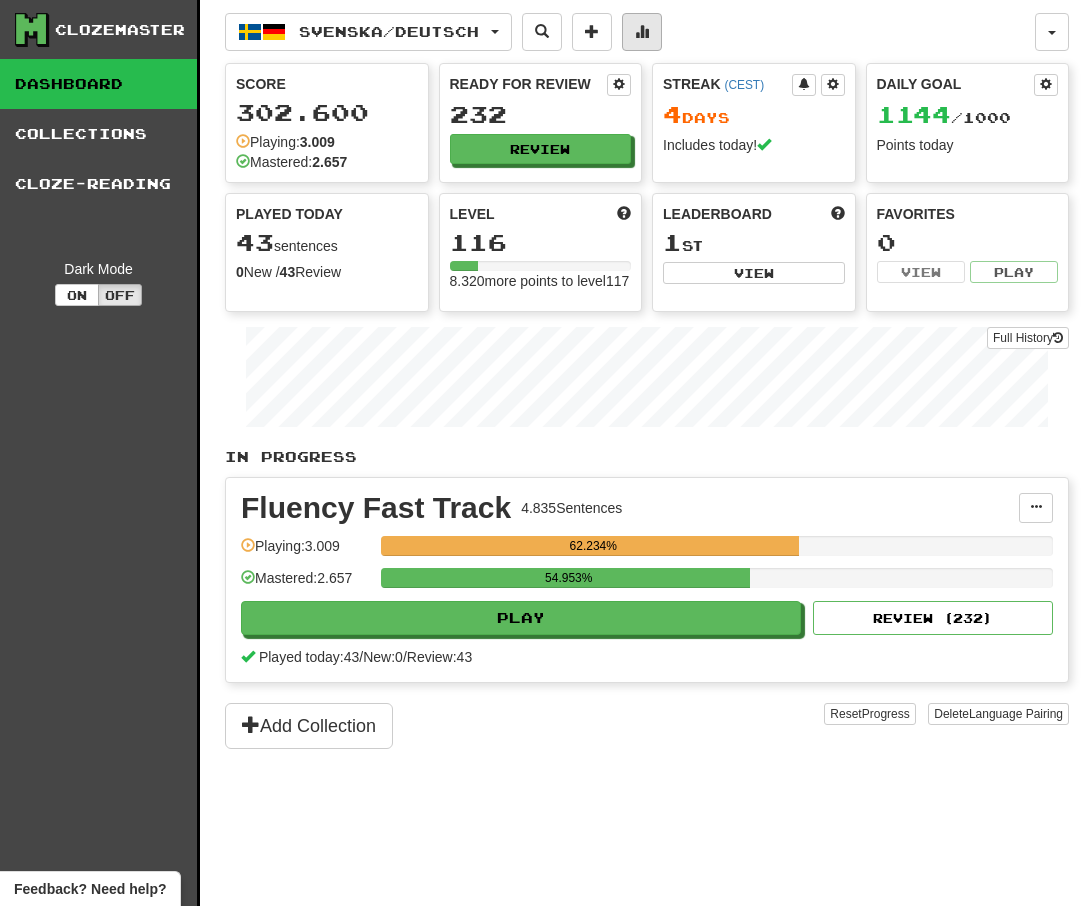 click at bounding box center [642, 31] 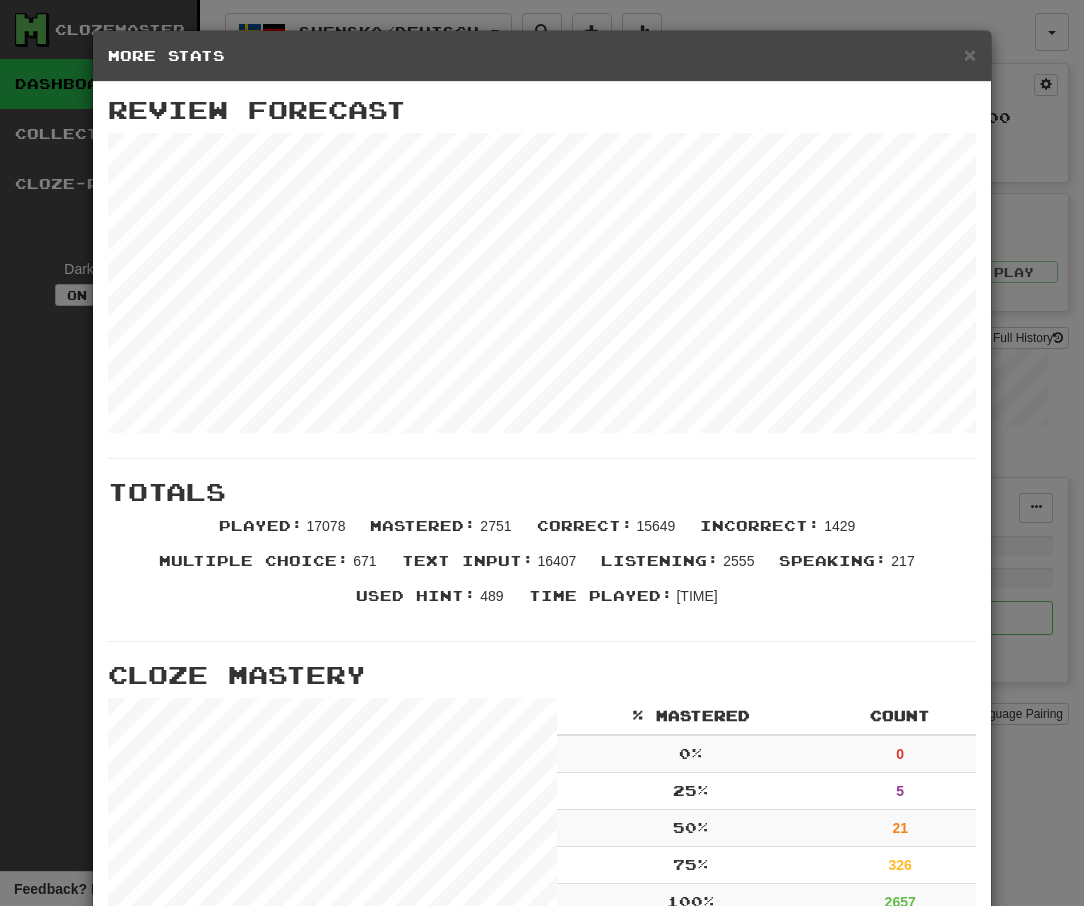 click on "× More Stats Review Forecast Totals Played :   17078 Mastered :   2751 Correct :   15649 Incorrect :   1429 Multiple Choice :   671 Text Input :   16407 Listening :   2555 Speaking :   217 Used Hint :   489 Time Played :   [TIME] Cloze Mastery % Mastered Count 0 % 0 25 % 5 50 % 21 75 % 326 100 % 2657 Stats Per Day Close" at bounding box center [542, 453] 